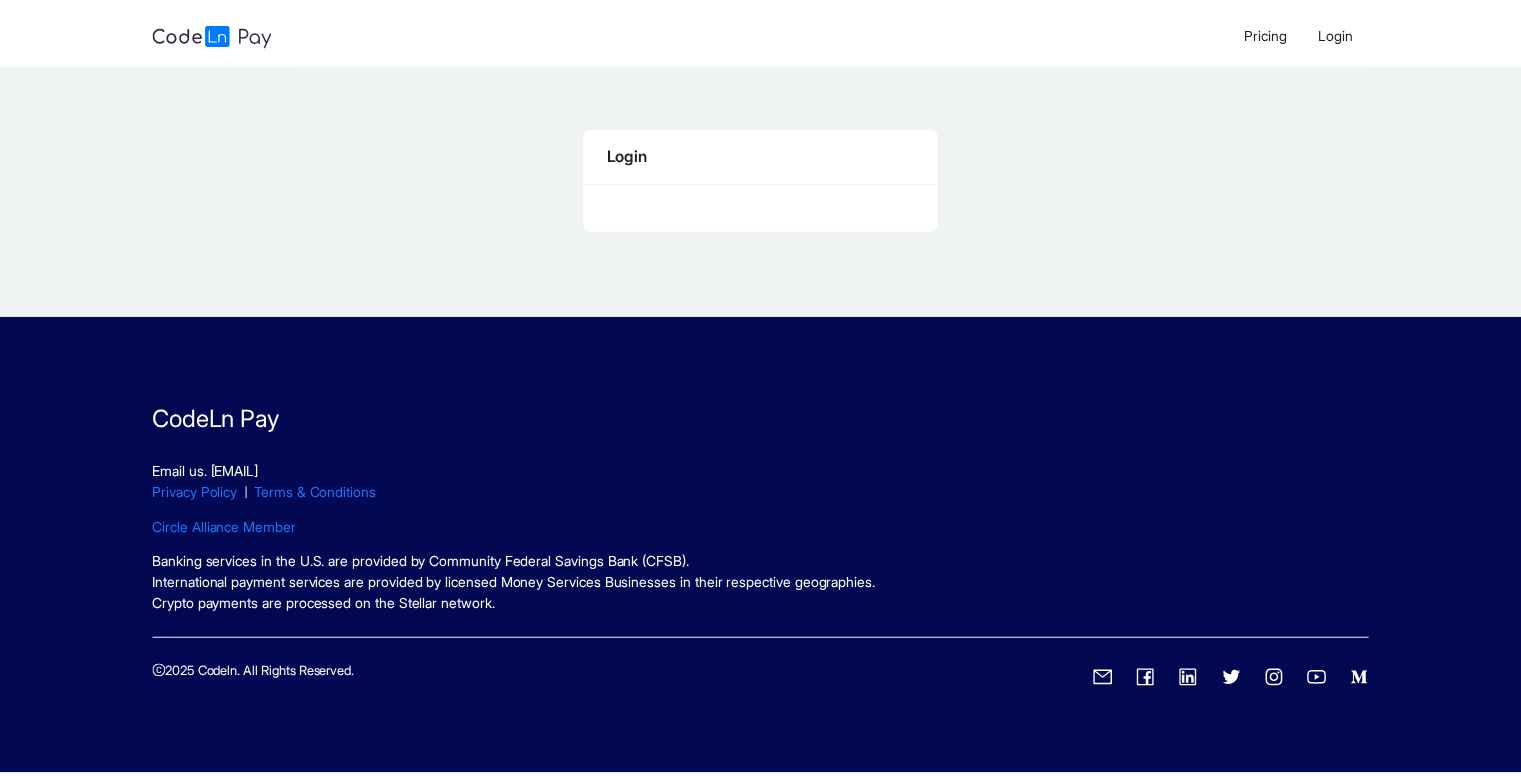 scroll, scrollTop: 0, scrollLeft: 0, axis: both 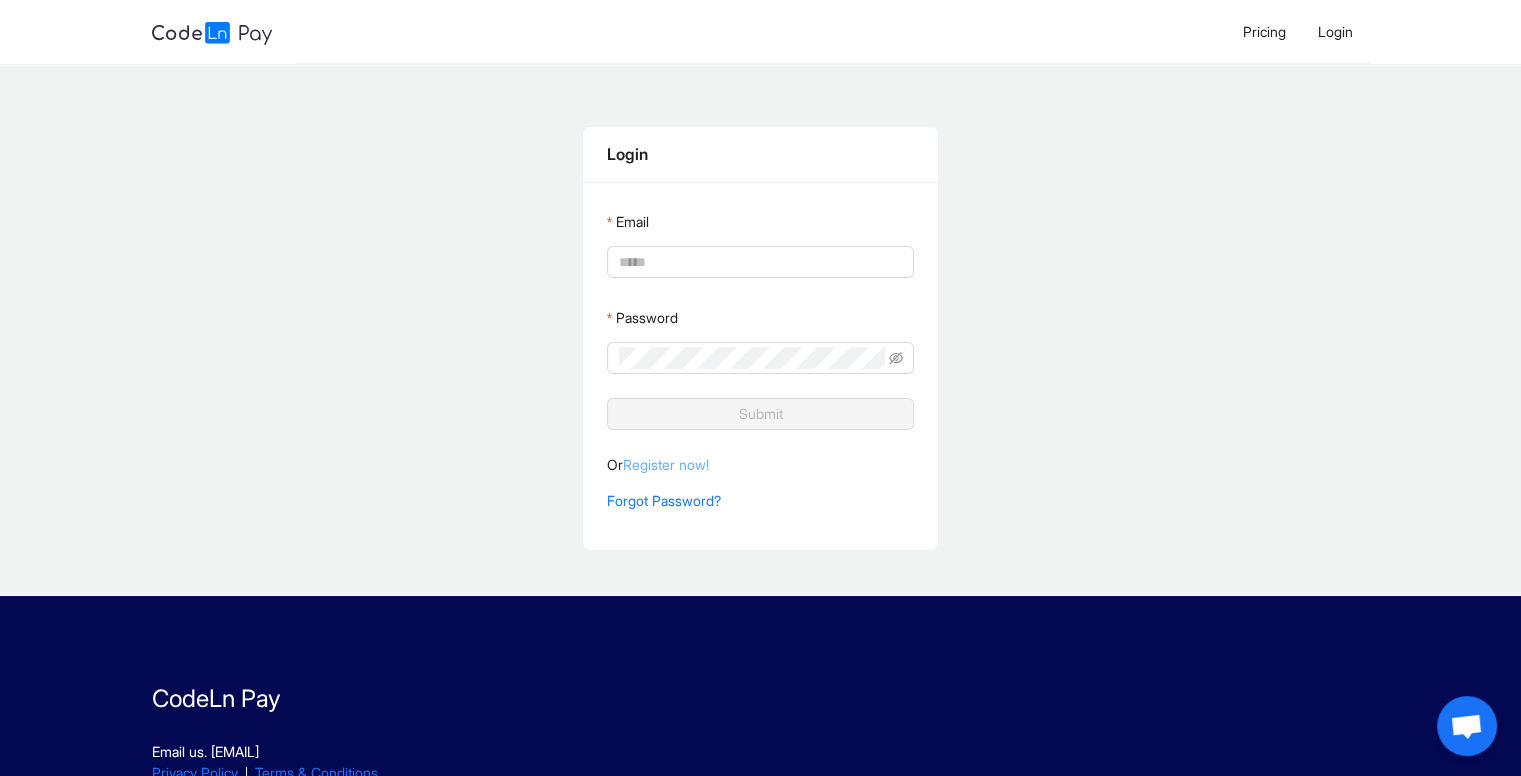 click on "Register now!" at bounding box center (666, 464) 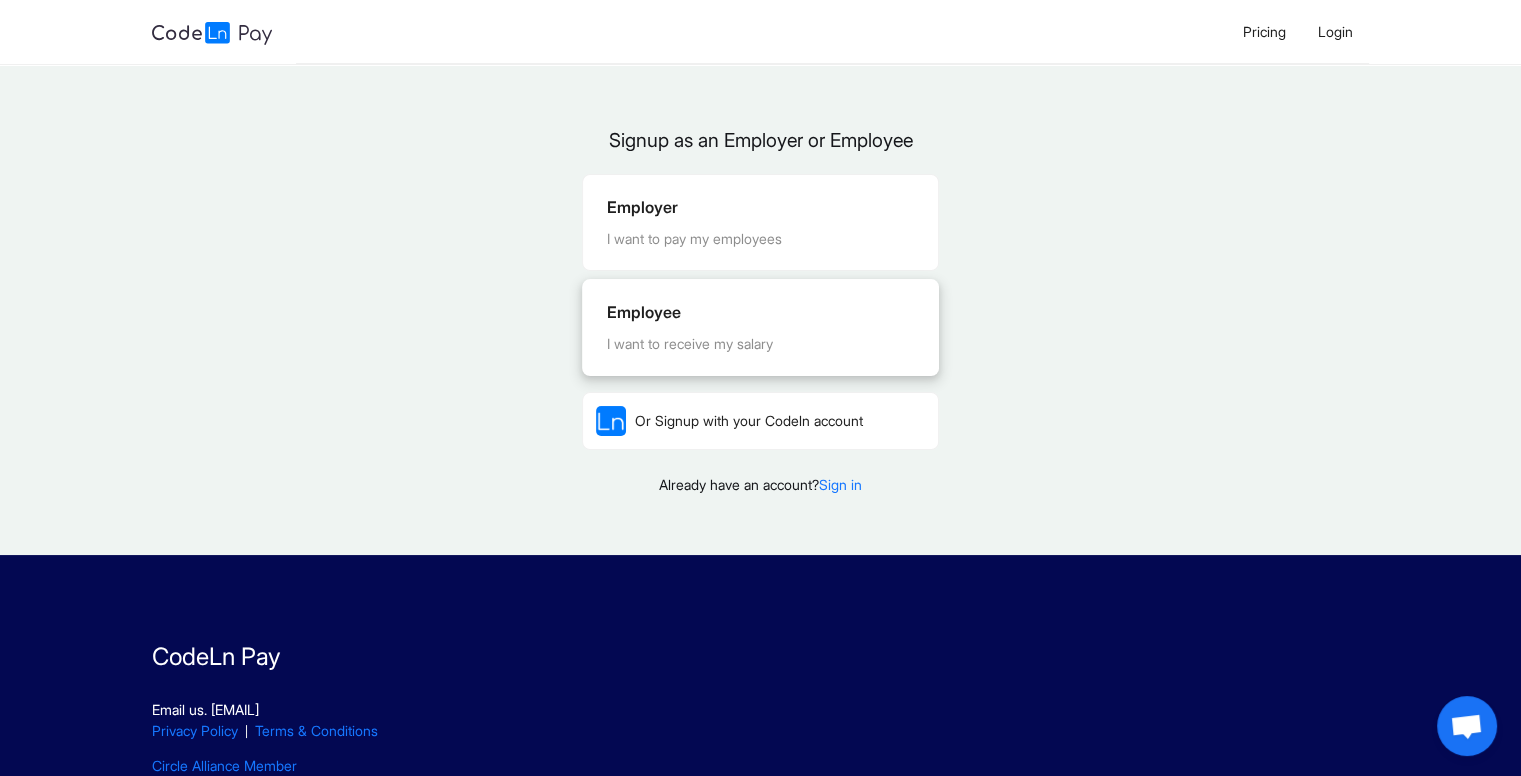click on "Employee" at bounding box center [760, 312] 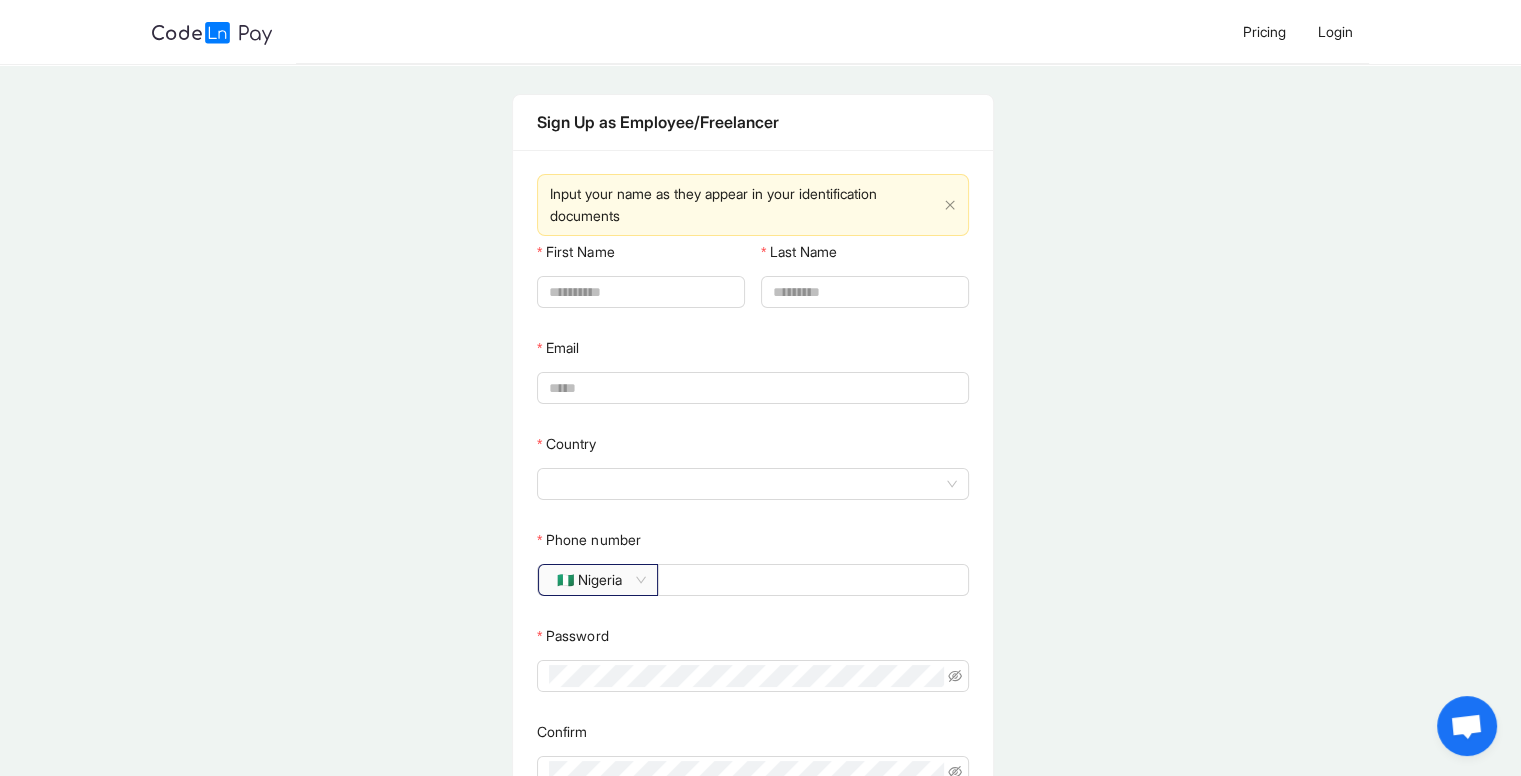 click on "🇳🇬 Nigeria" 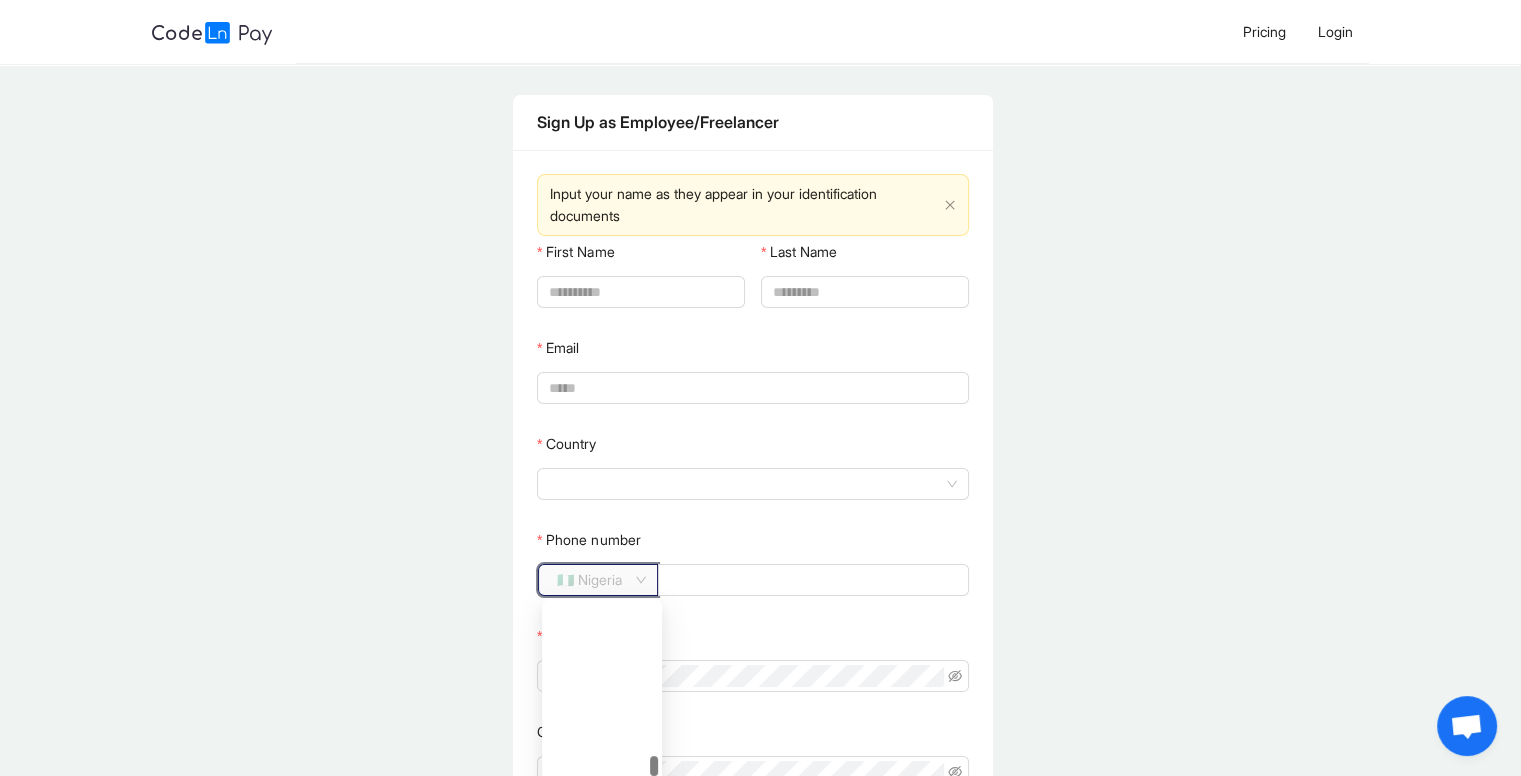 scroll, scrollTop: 3432, scrollLeft: 0, axis: vertical 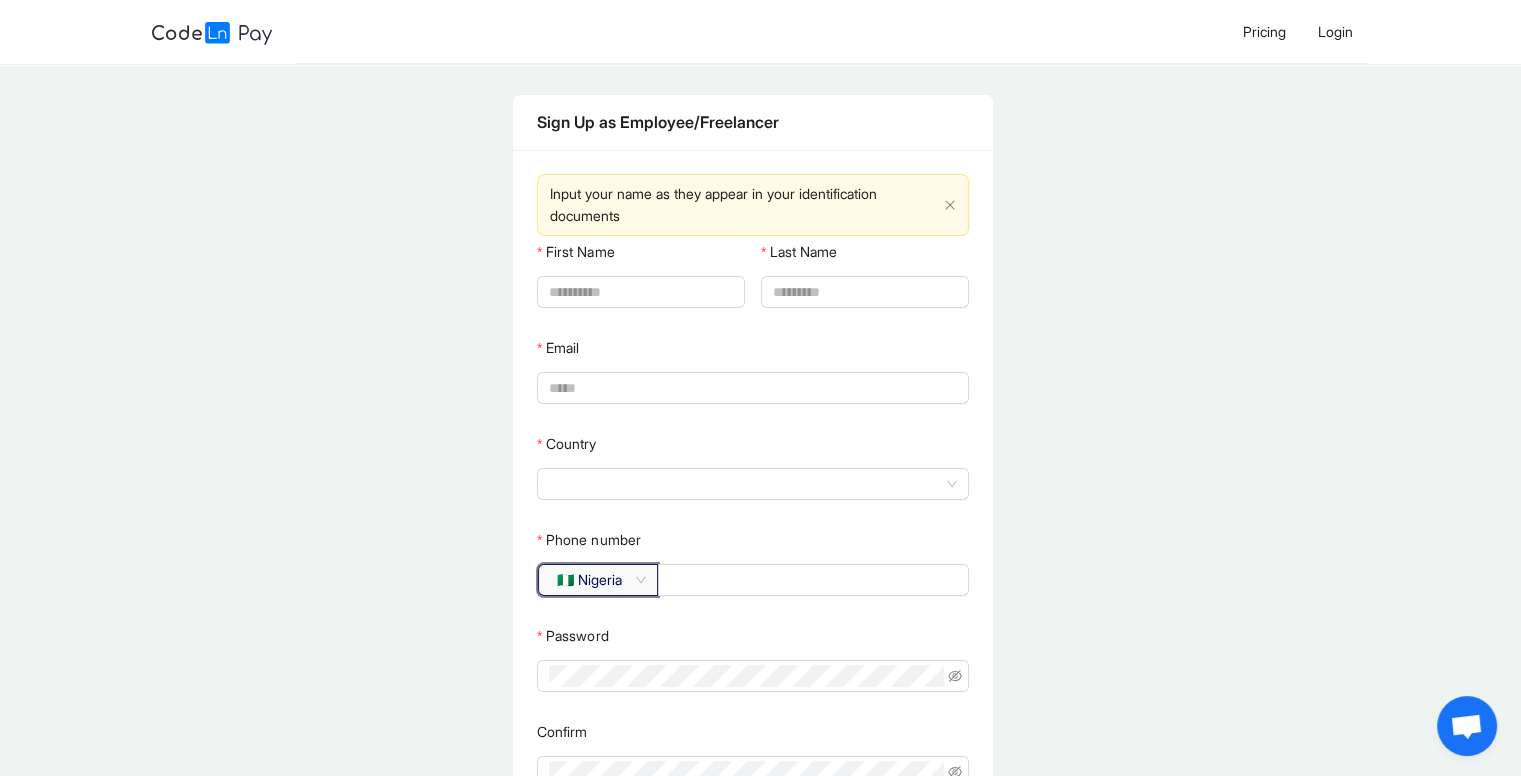 click on "🇳🇬 Nigeria" 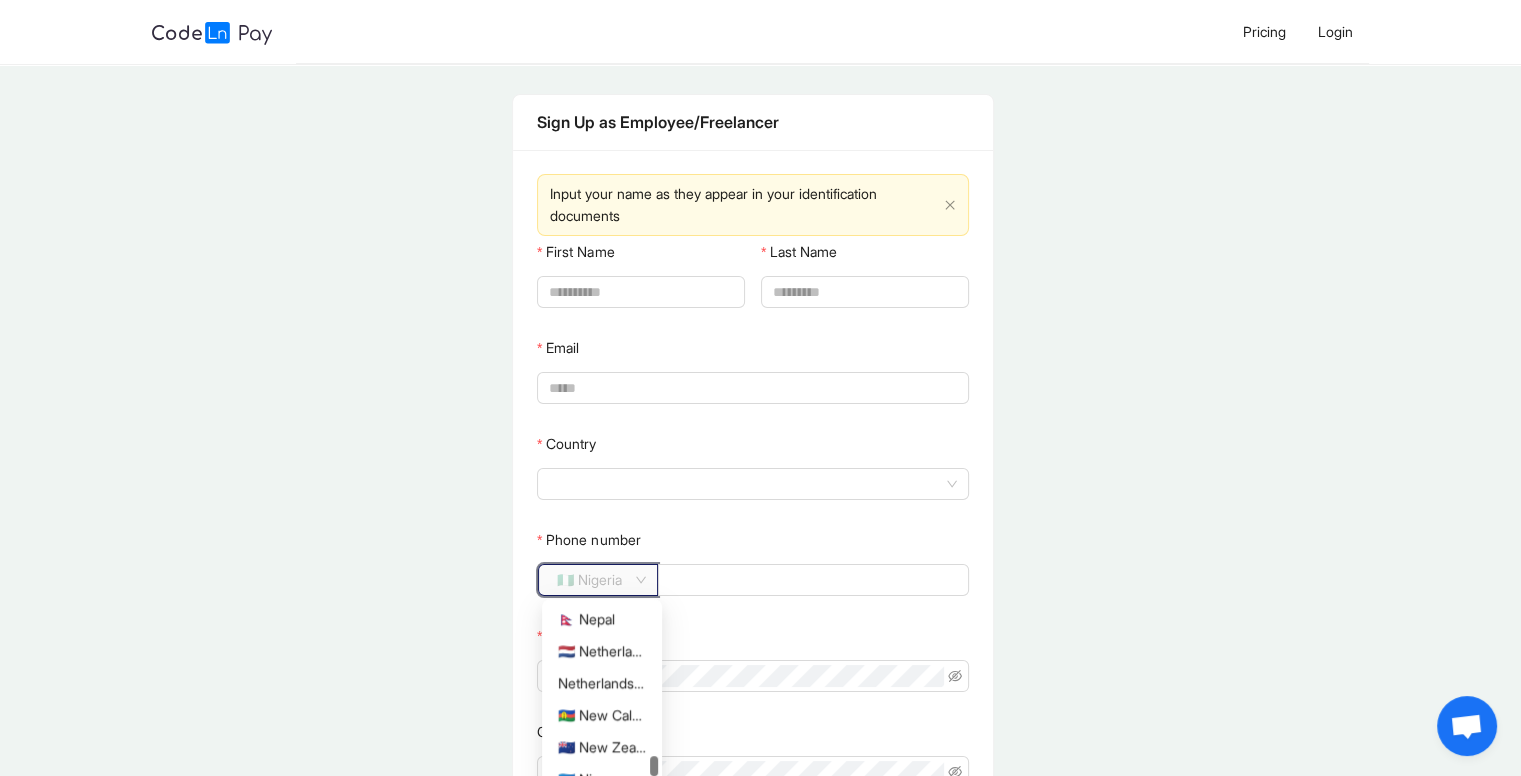click on "🇳🇬 Nigeria" 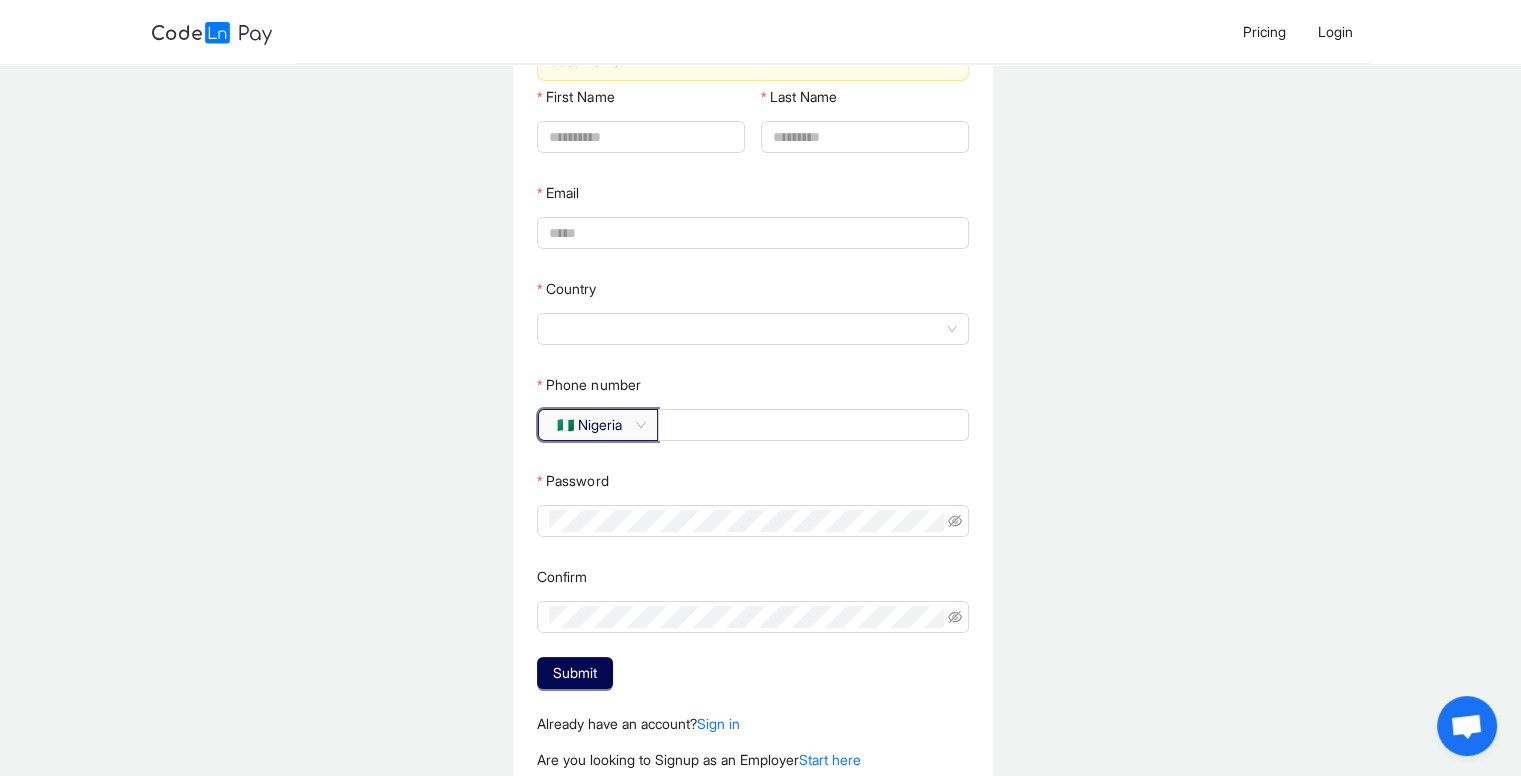 scroll, scrollTop: 193, scrollLeft: 0, axis: vertical 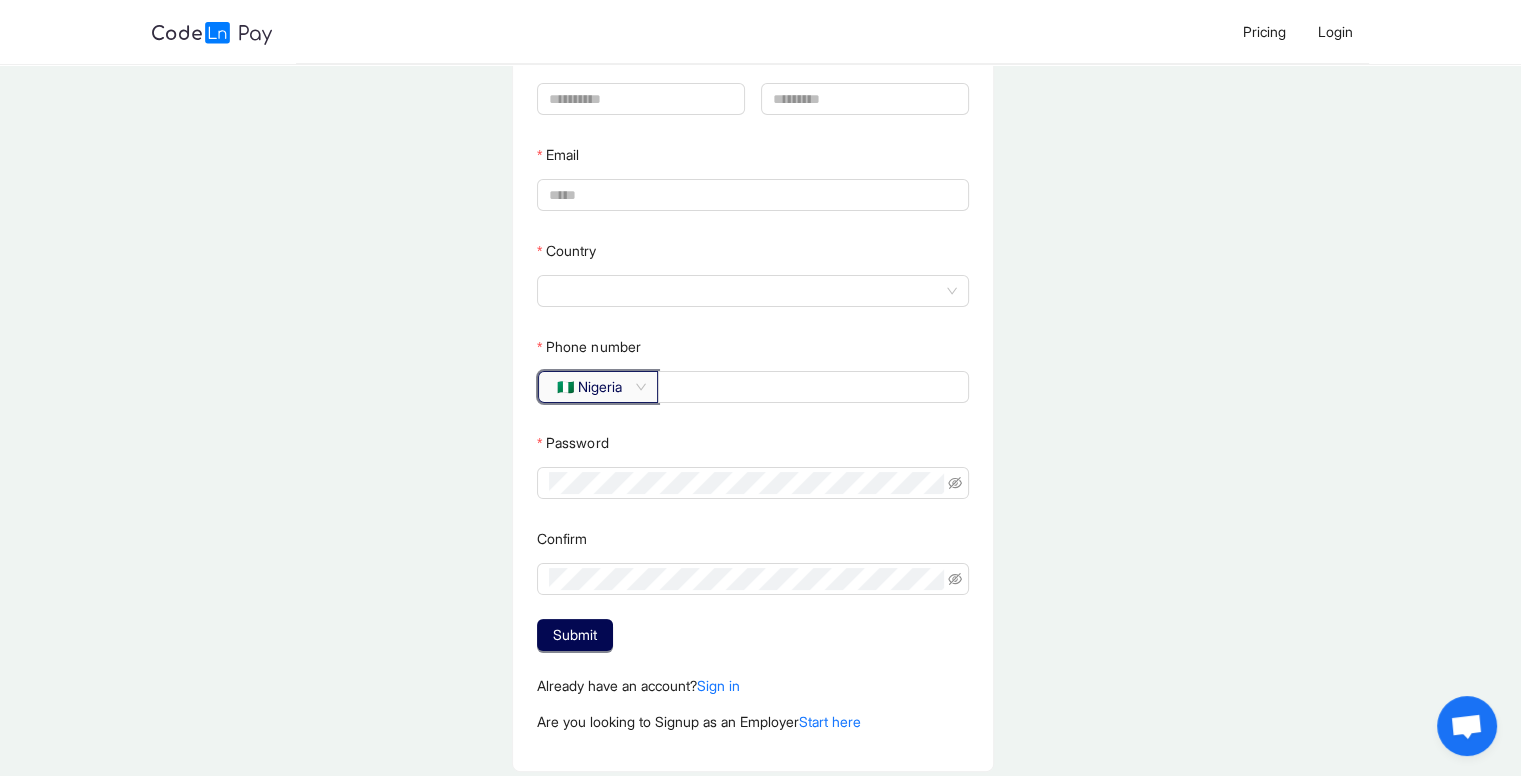 click on "🇳🇬 Nigeria" 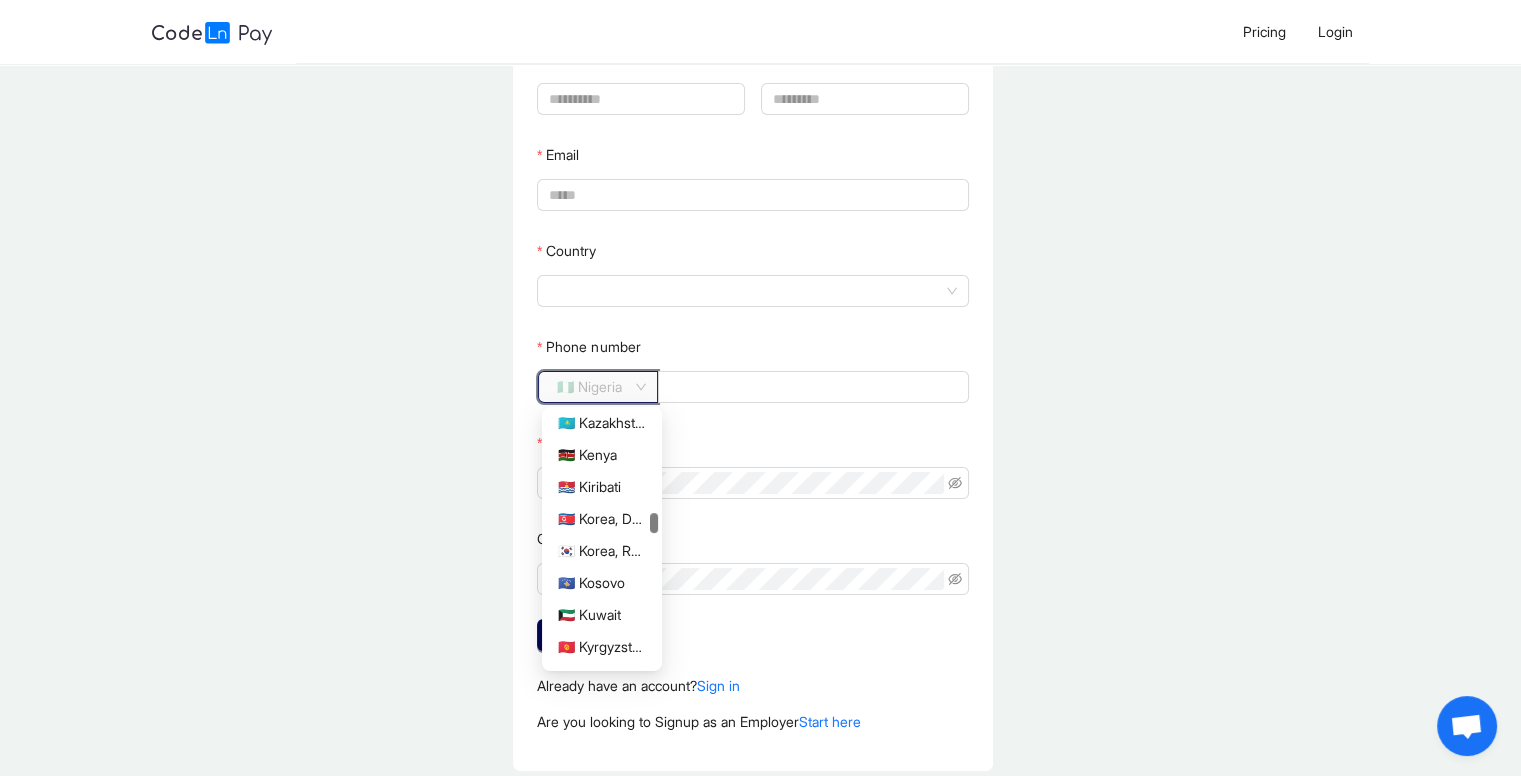 scroll, scrollTop: 2423, scrollLeft: 0, axis: vertical 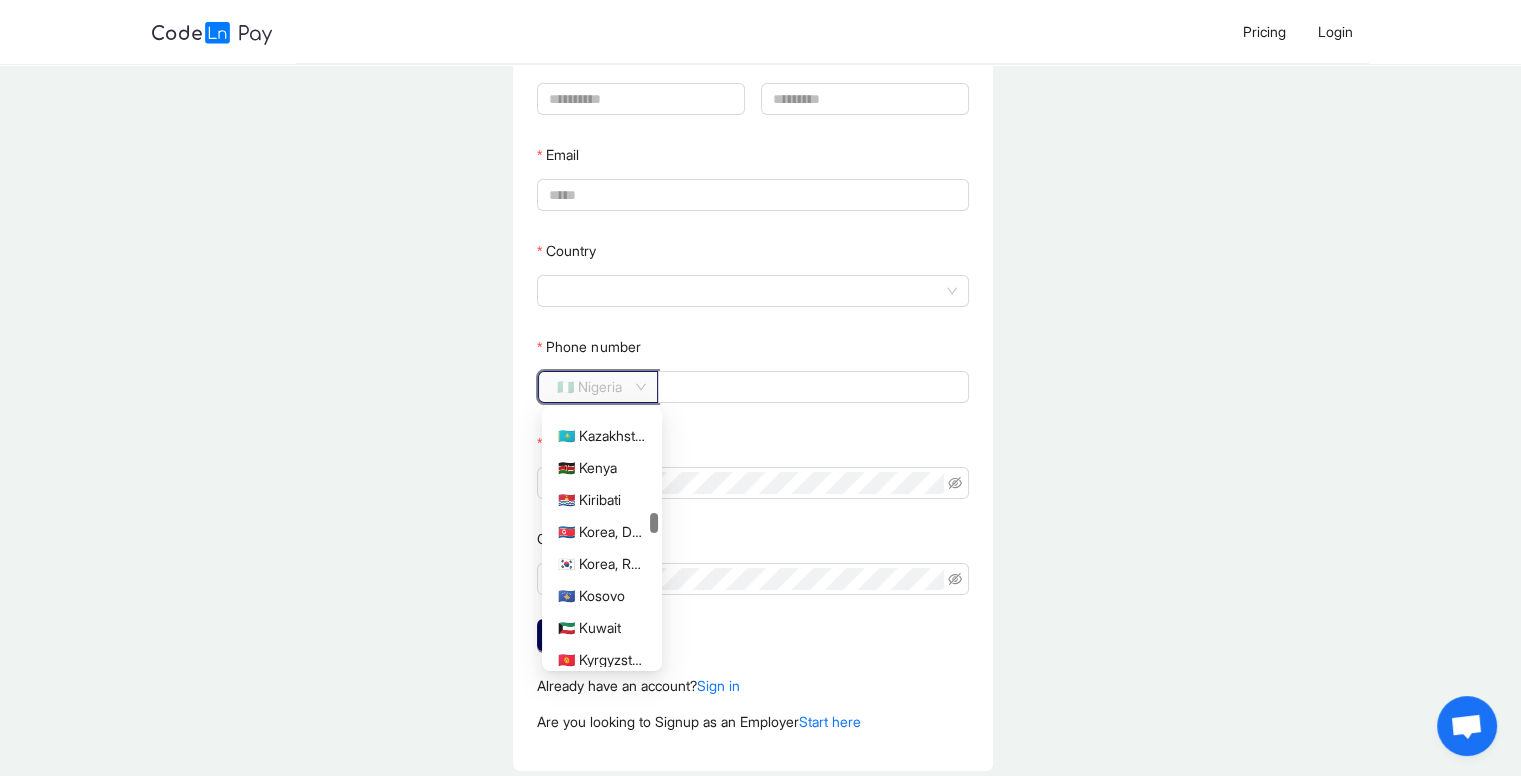 drag, startPoint x: 656, startPoint y: 571, endPoint x: 651, endPoint y: 521, distance: 50.24938 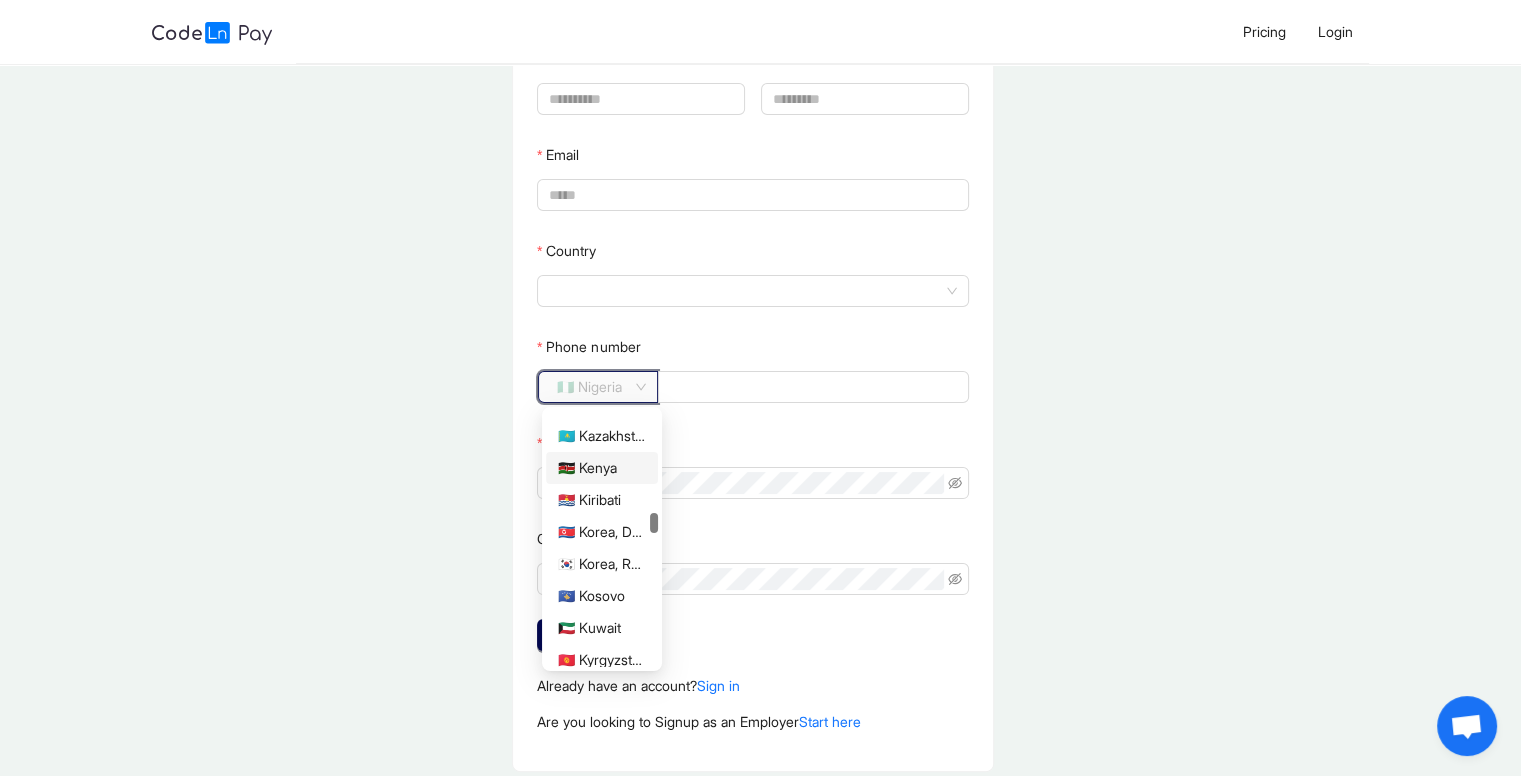 click on "🇰🇪 Kenya" at bounding box center (602, 468) 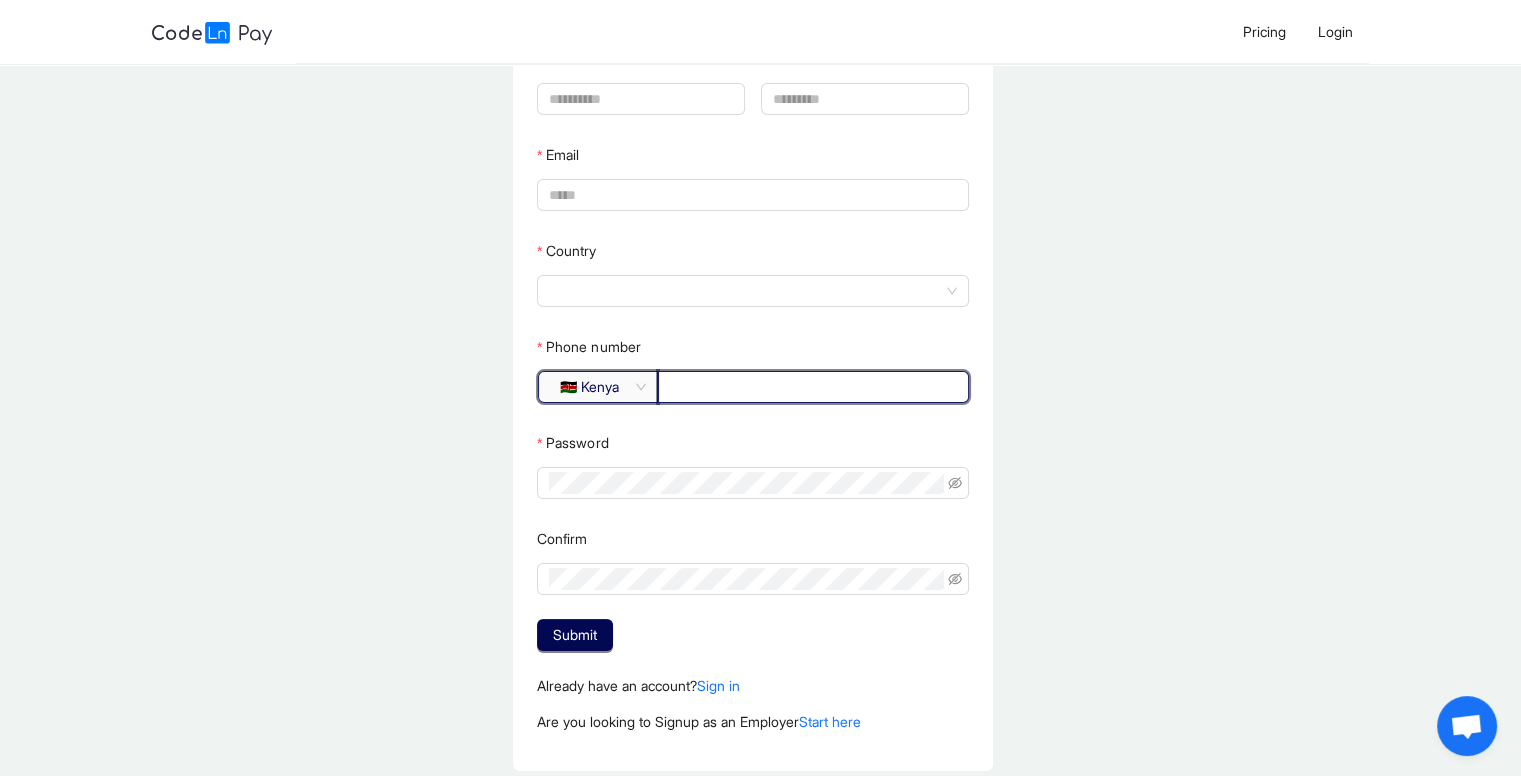 click on "Phone number" at bounding box center (811, 387) 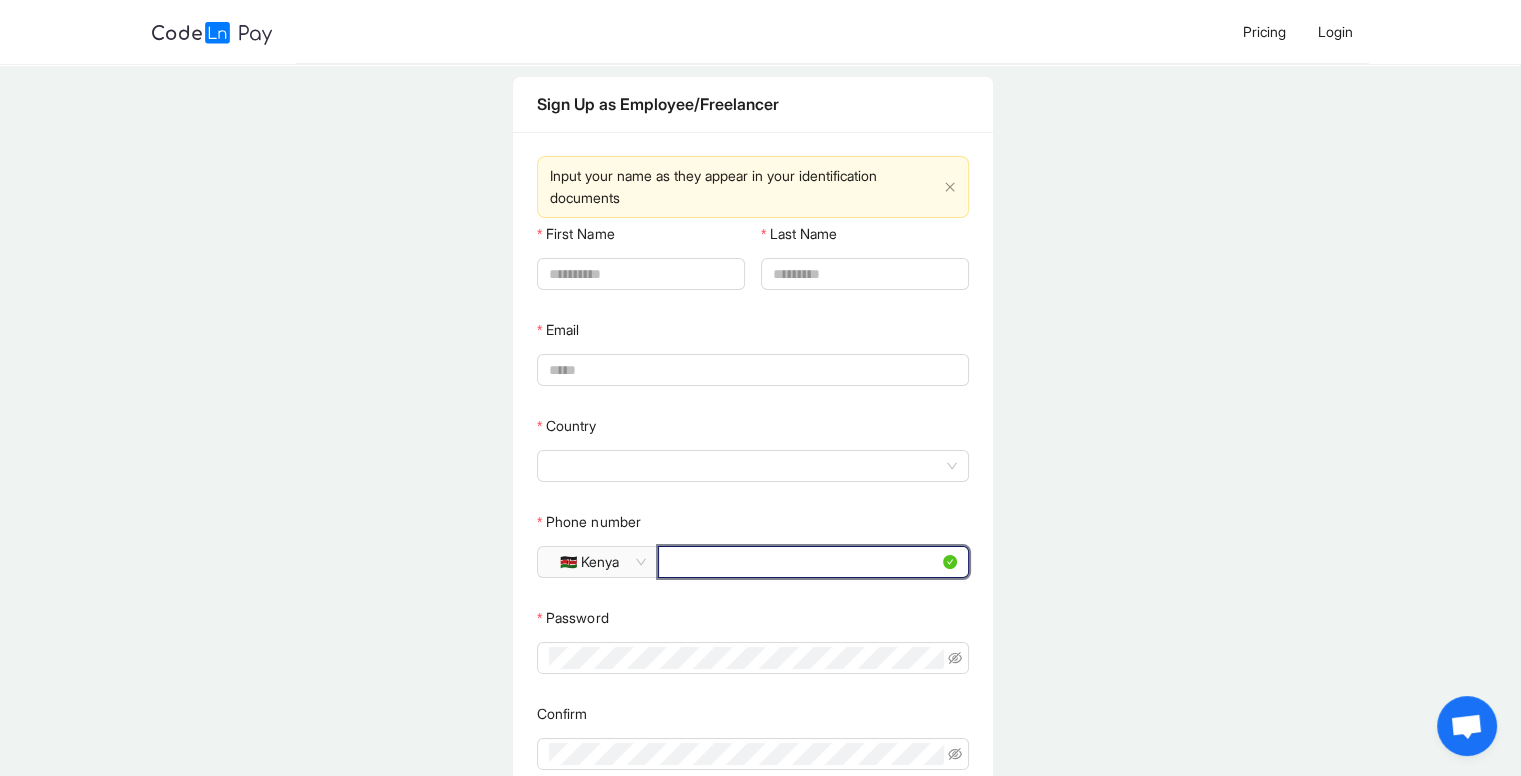 scroll, scrollTop: 0, scrollLeft: 0, axis: both 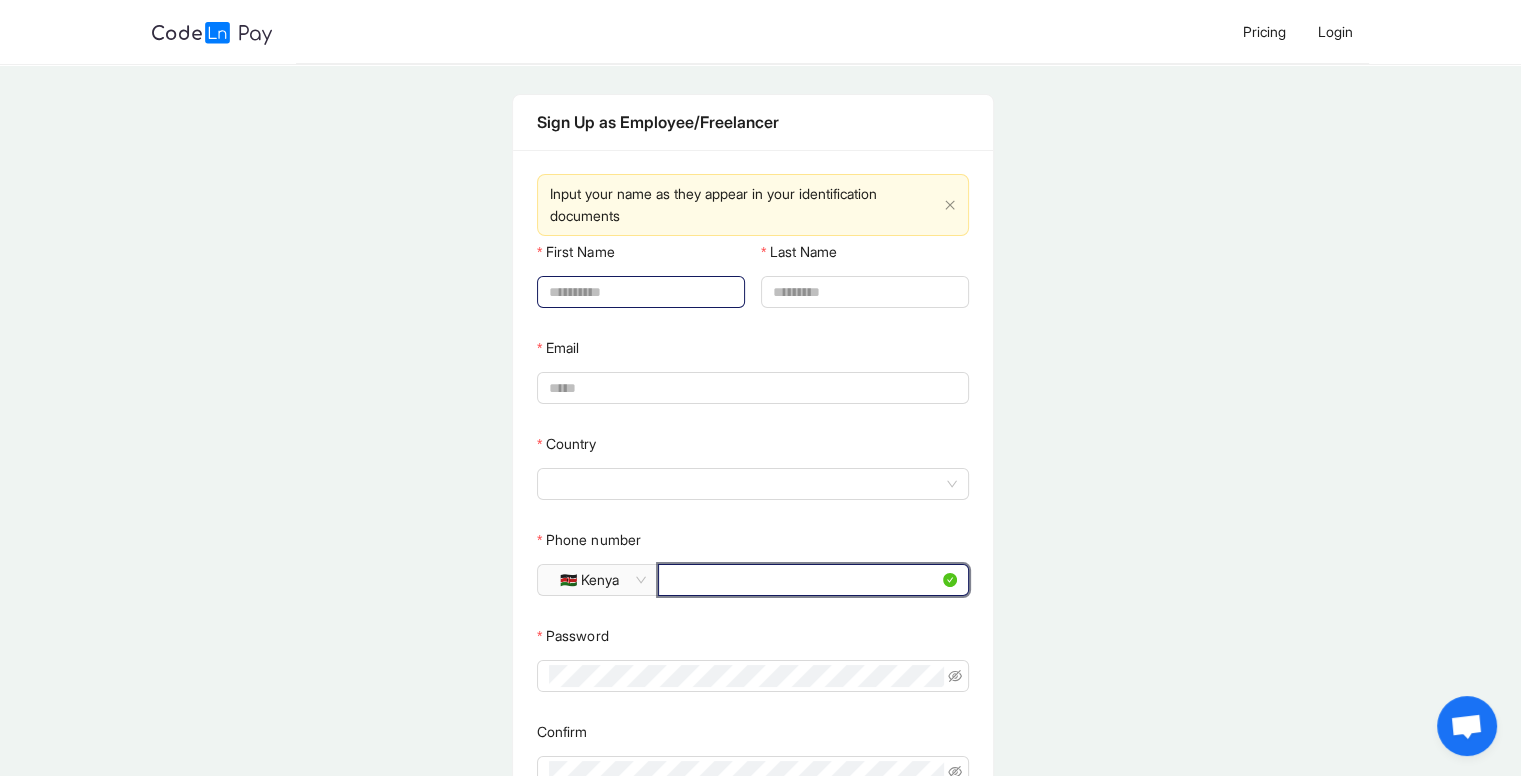 type on "*********" 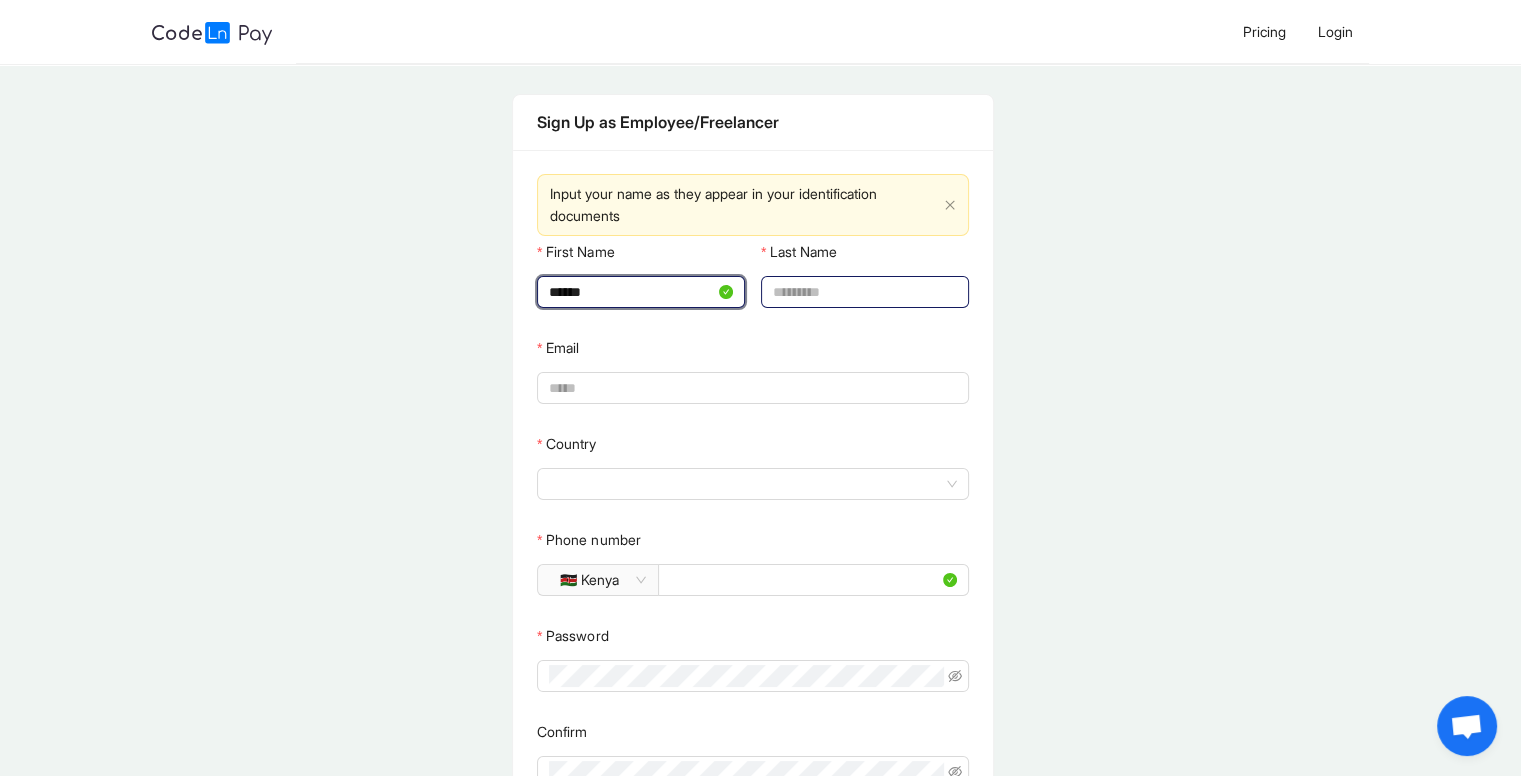 type on "******" 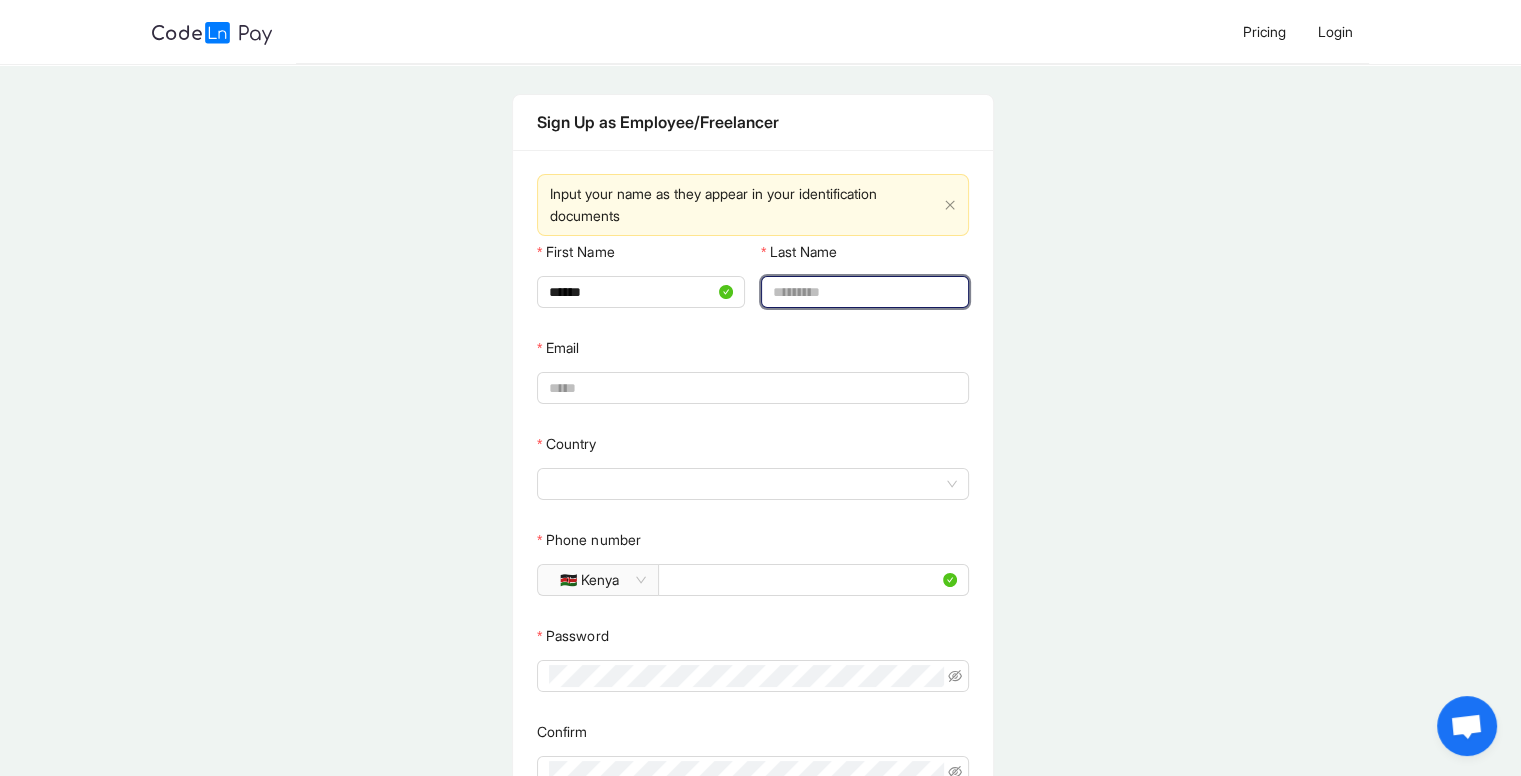 click on "Last Name" at bounding box center (863, 292) 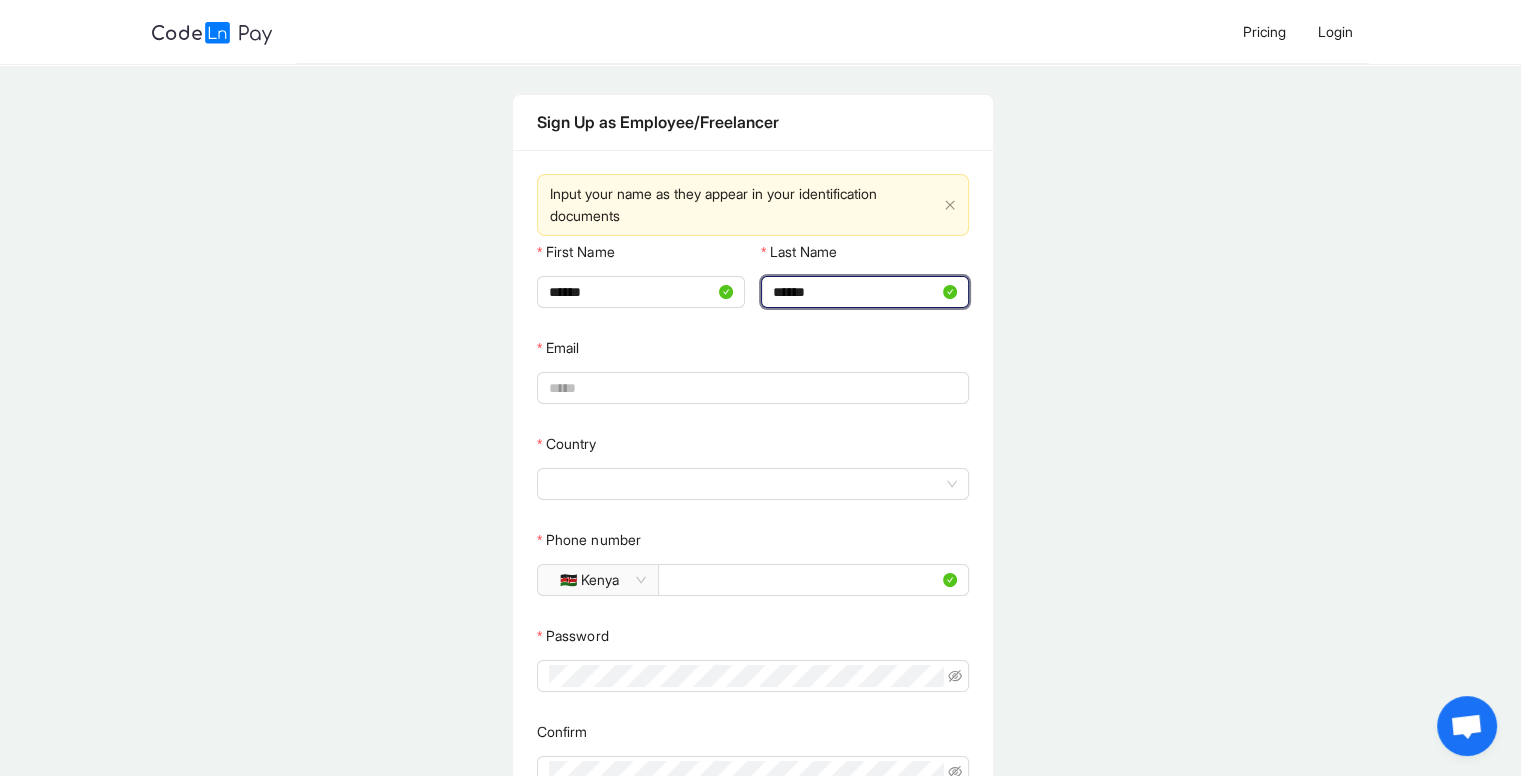 type on "******" 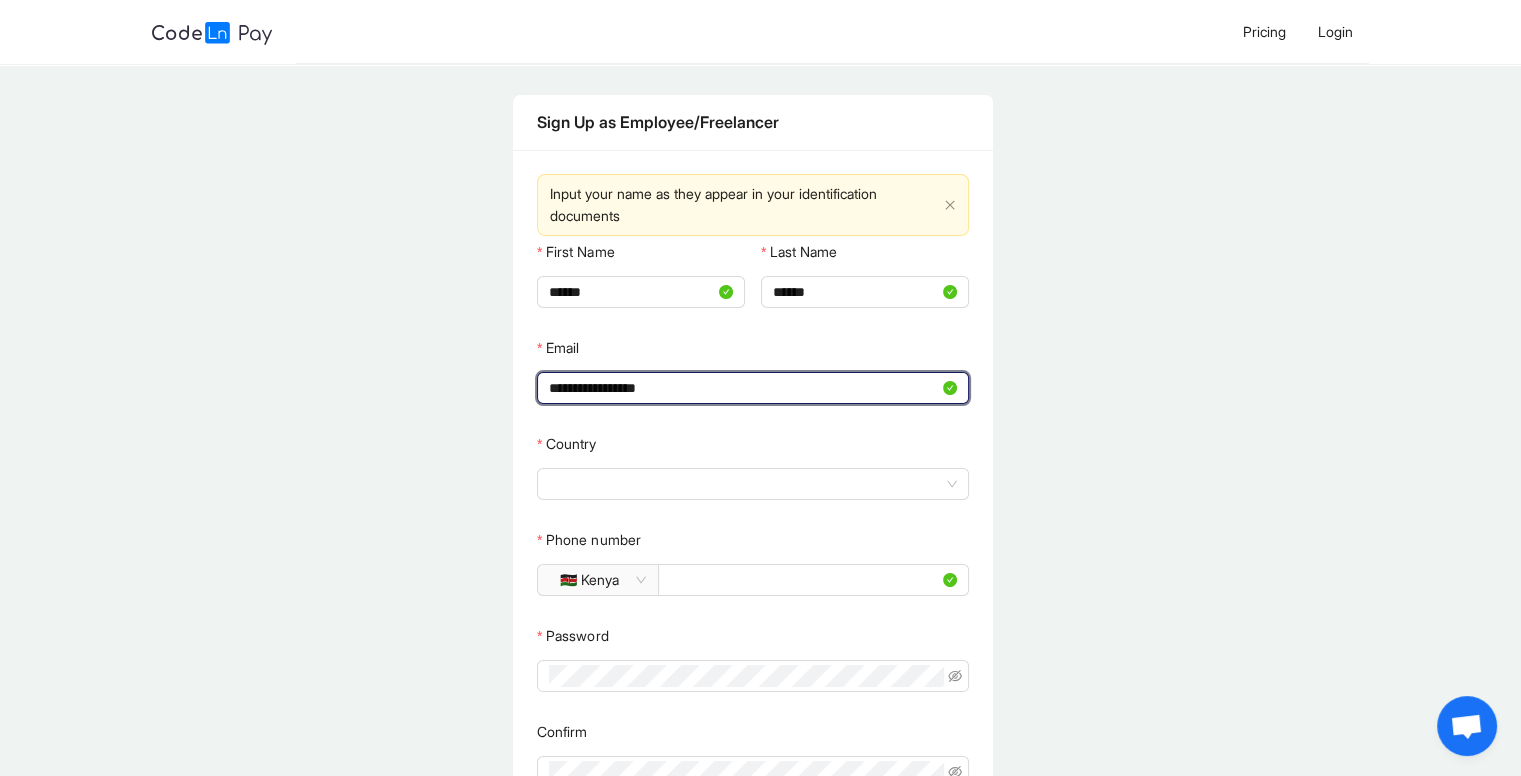 drag, startPoint x: 702, startPoint y: 388, endPoint x: 616, endPoint y: 396, distance: 86.37129 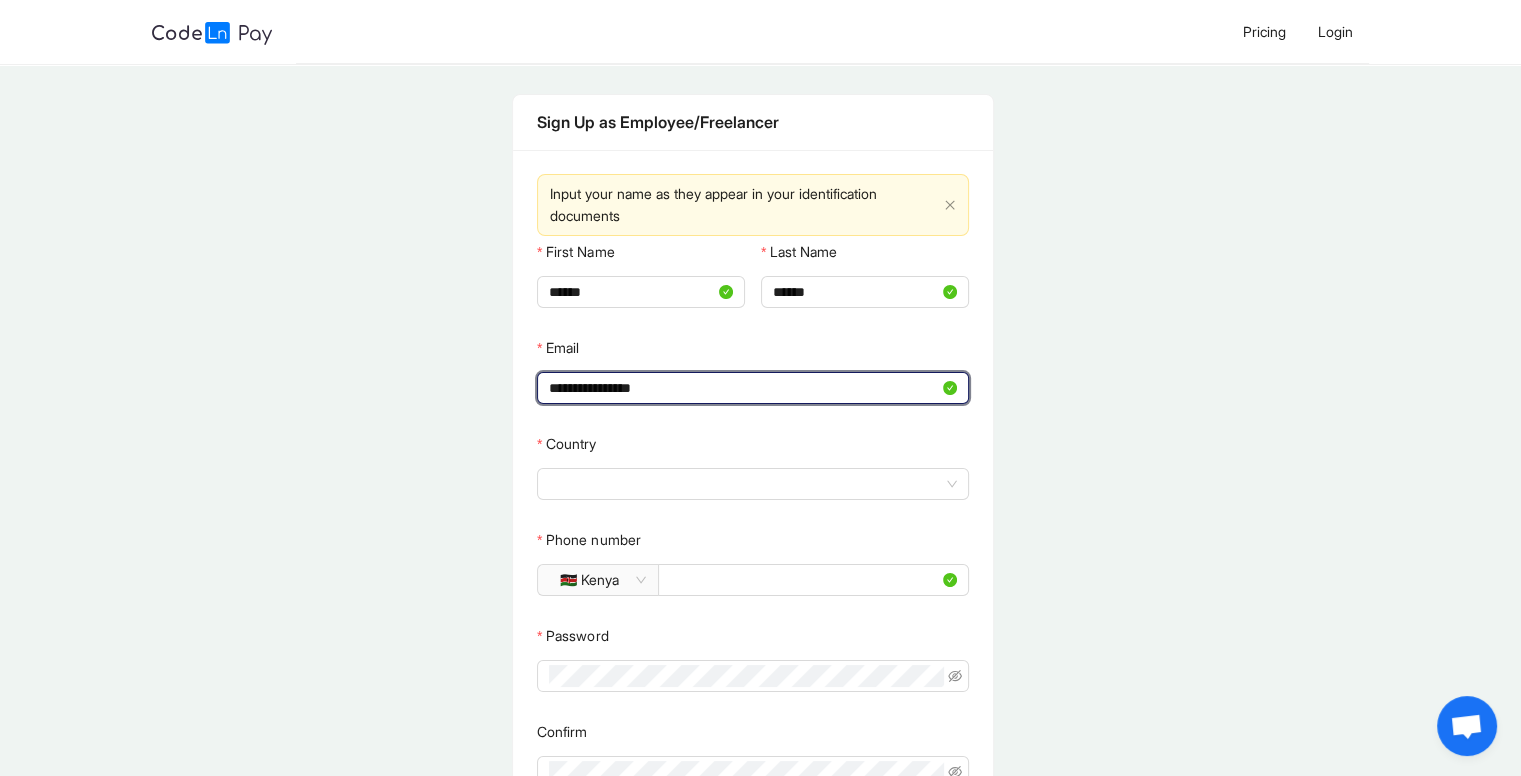 drag, startPoint x: 710, startPoint y: 380, endPoint x: 472, endPoint y: 399, distance: 238.7572 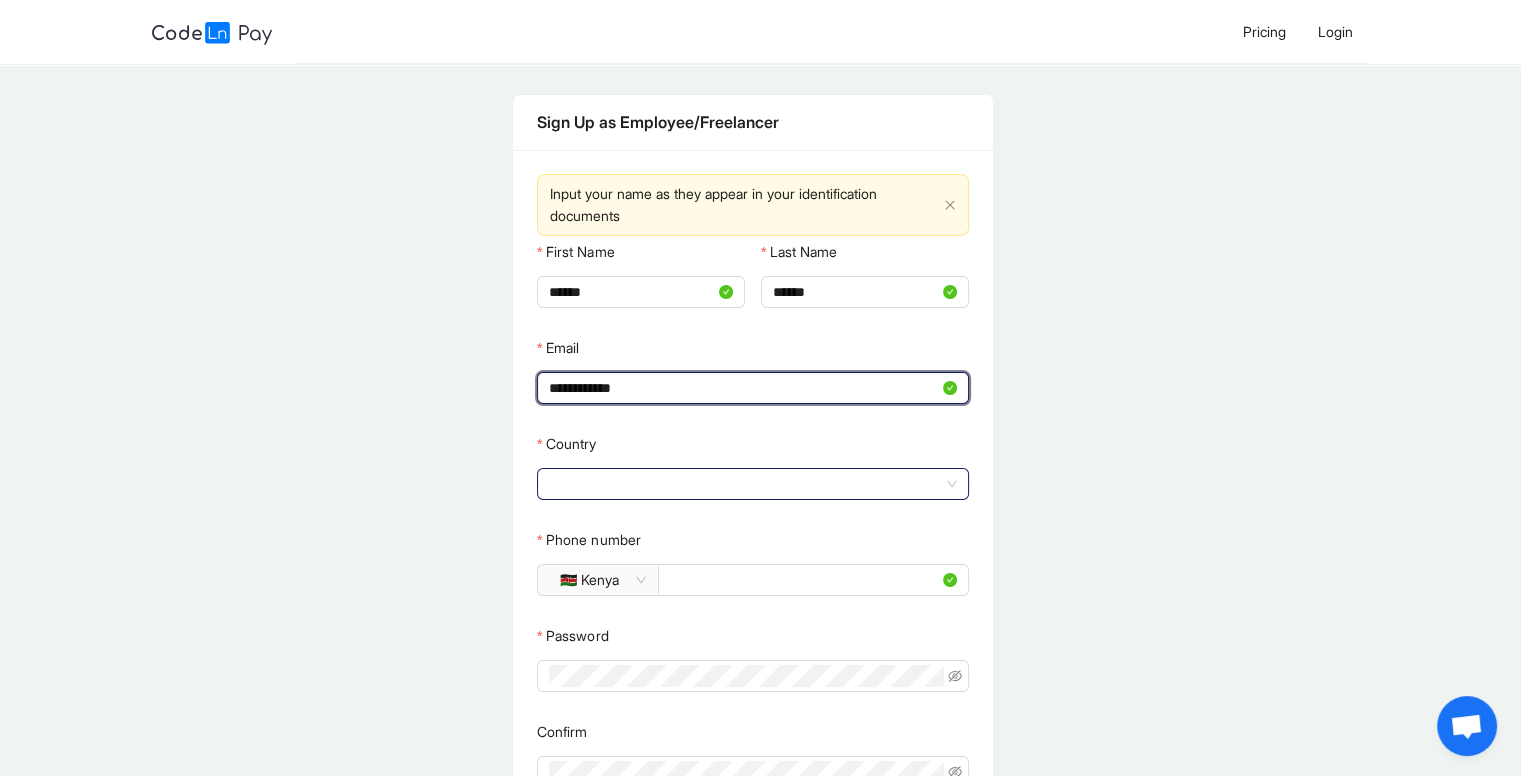 click 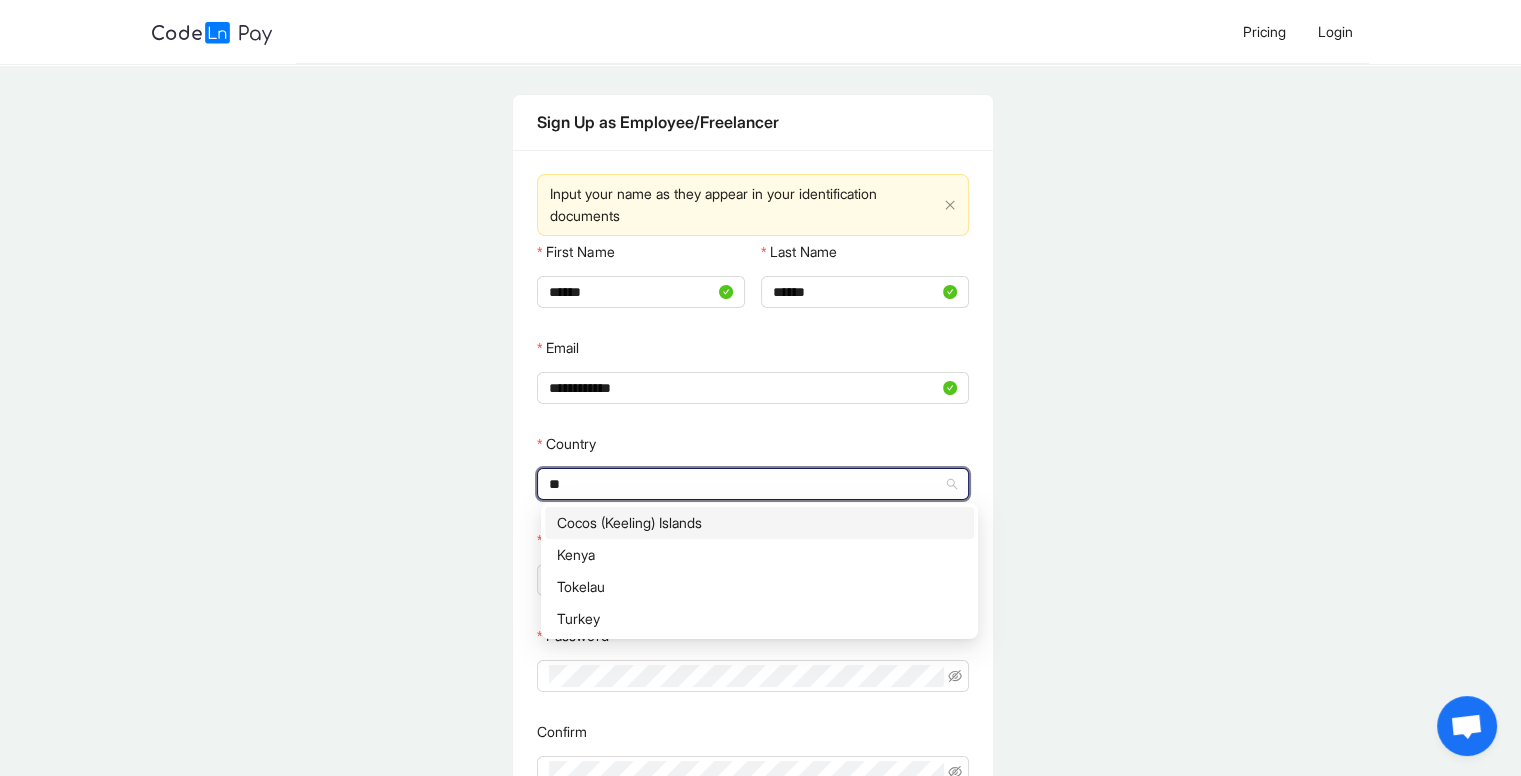 type on "***" 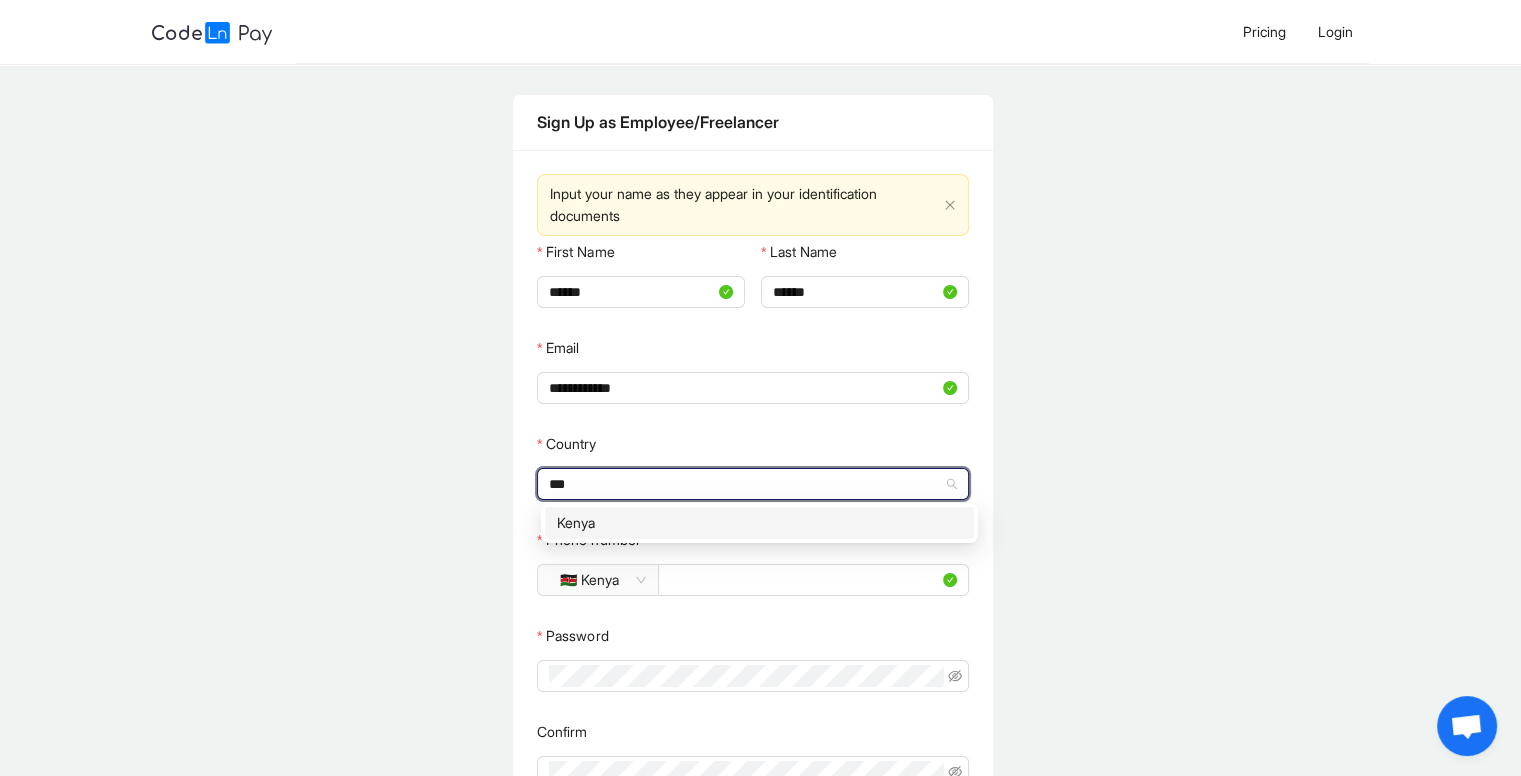 click on "Kenya" at bounding box center [759, 523] 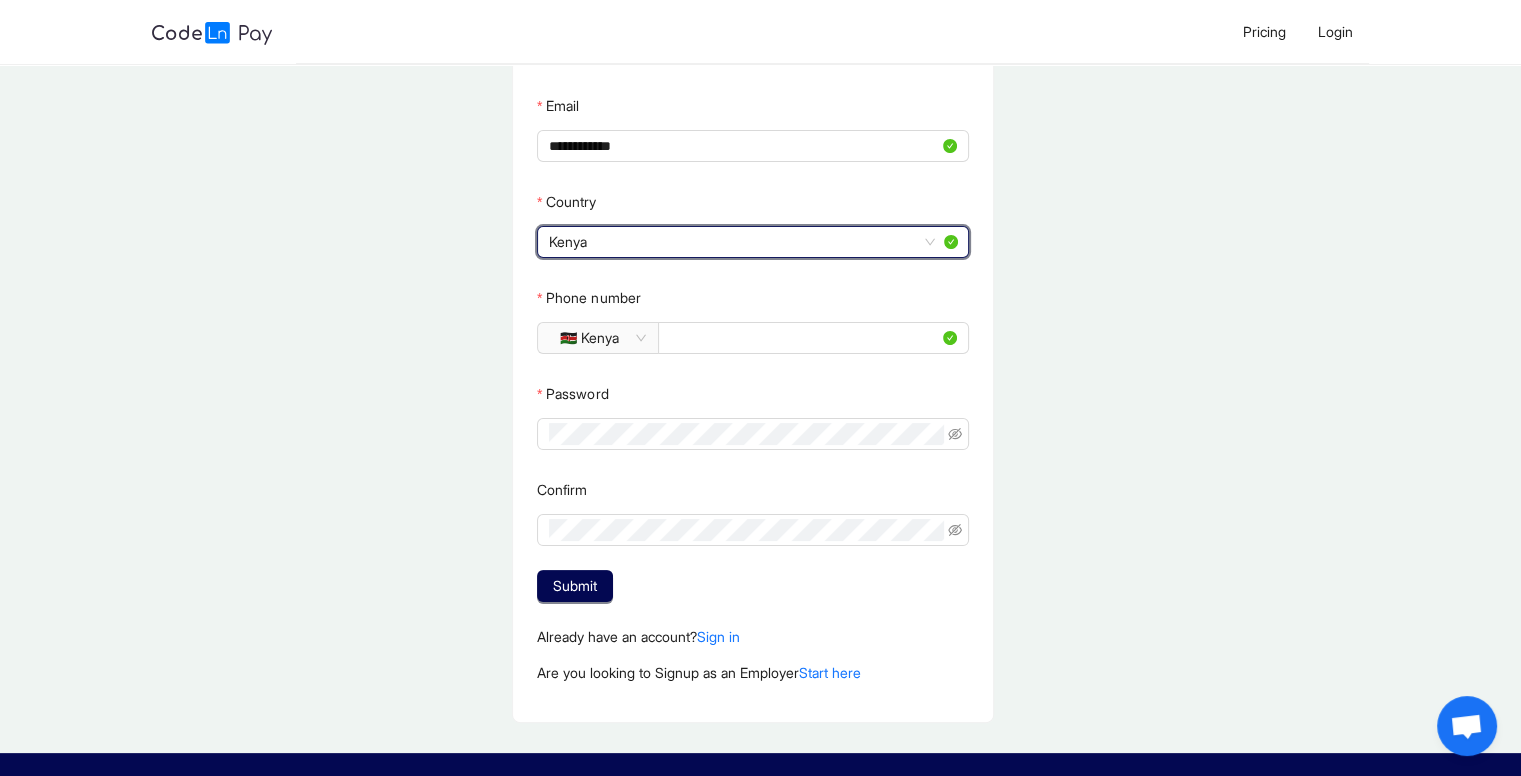 scroll, scrollTop: 260, scrollLeft: 0, axis: vertical 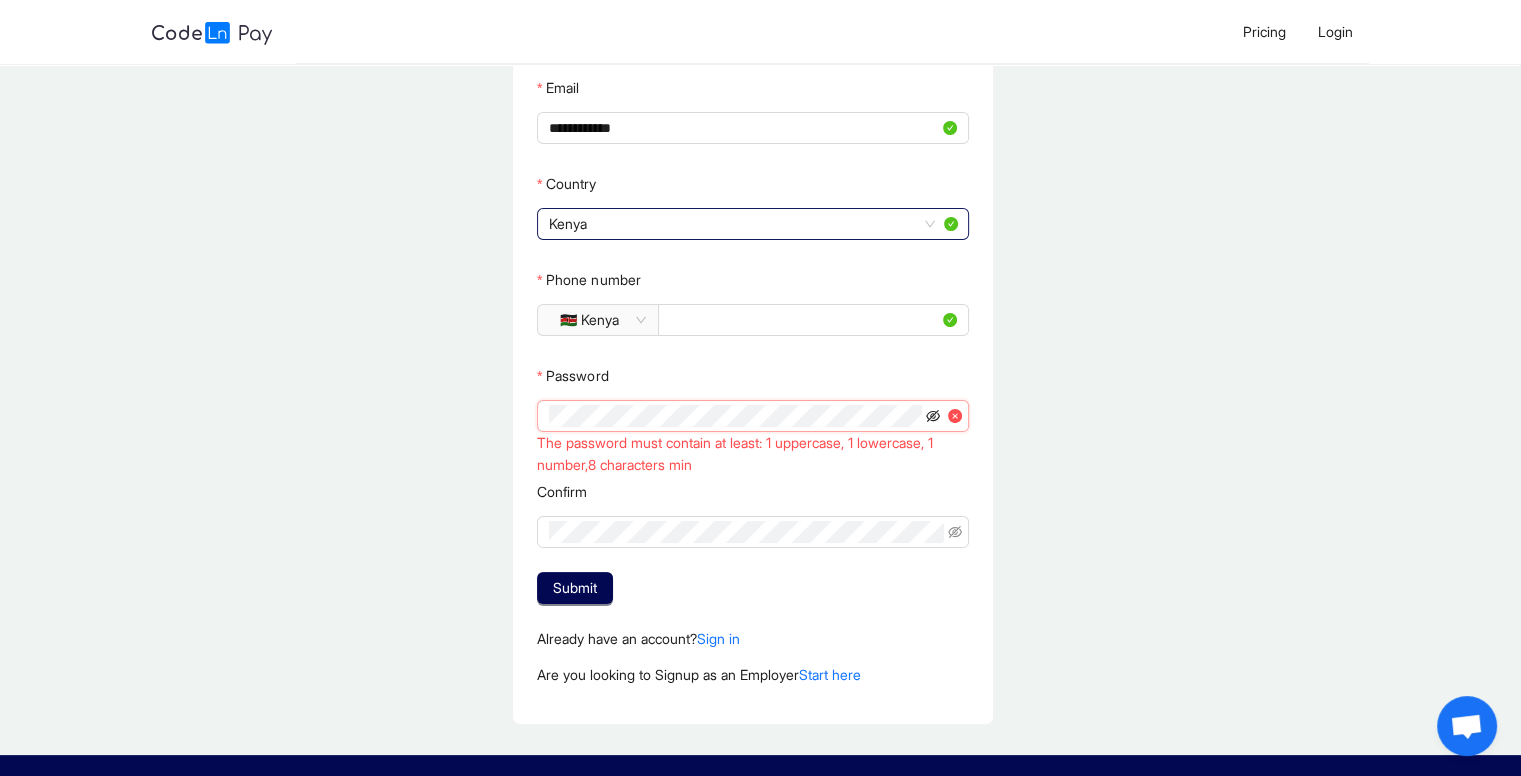 click 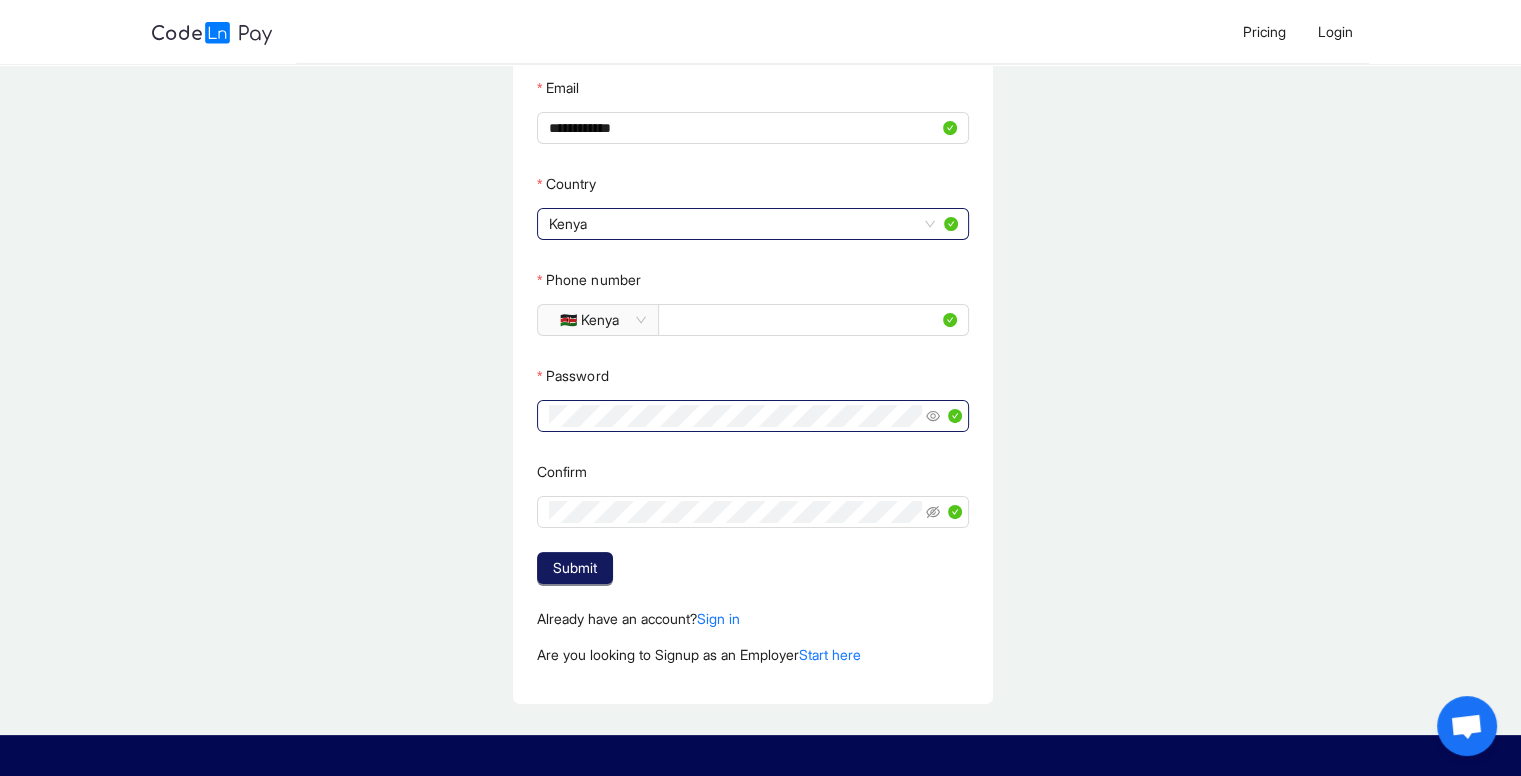 click on "Submit" 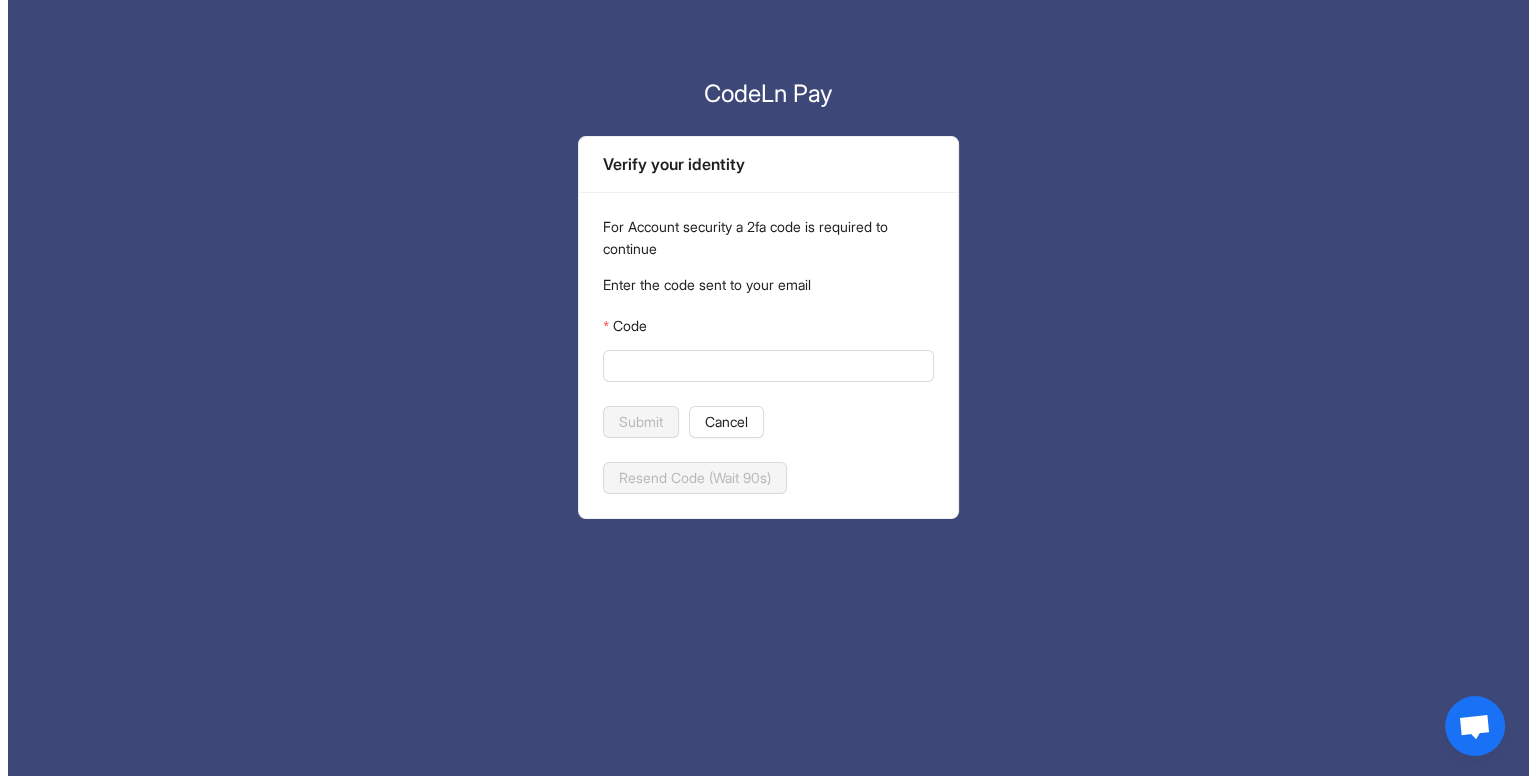 scroll, scrollTop: 0, scrollLeft: 0, axis: both 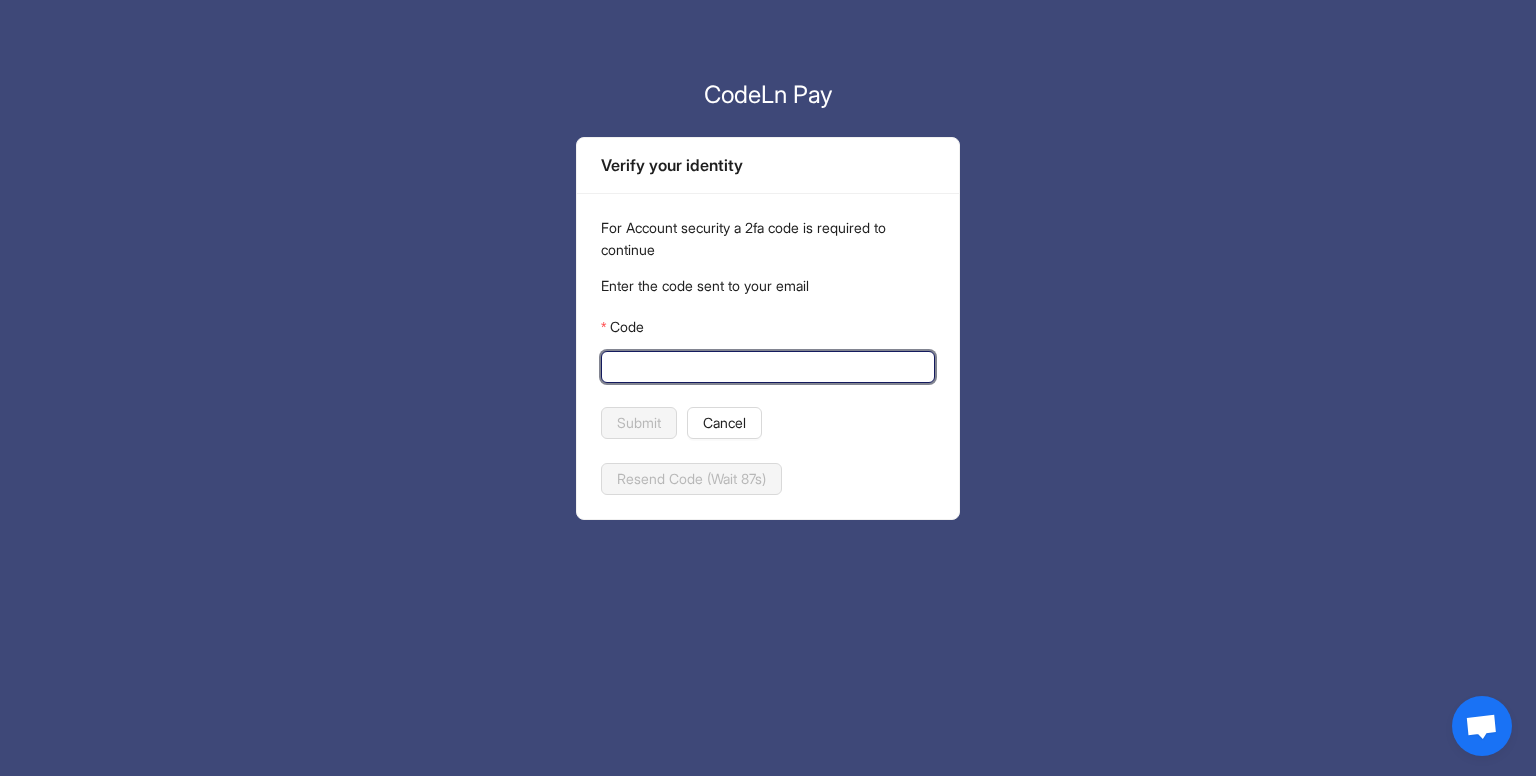 click on "Code" at bounding box center [766, 367] 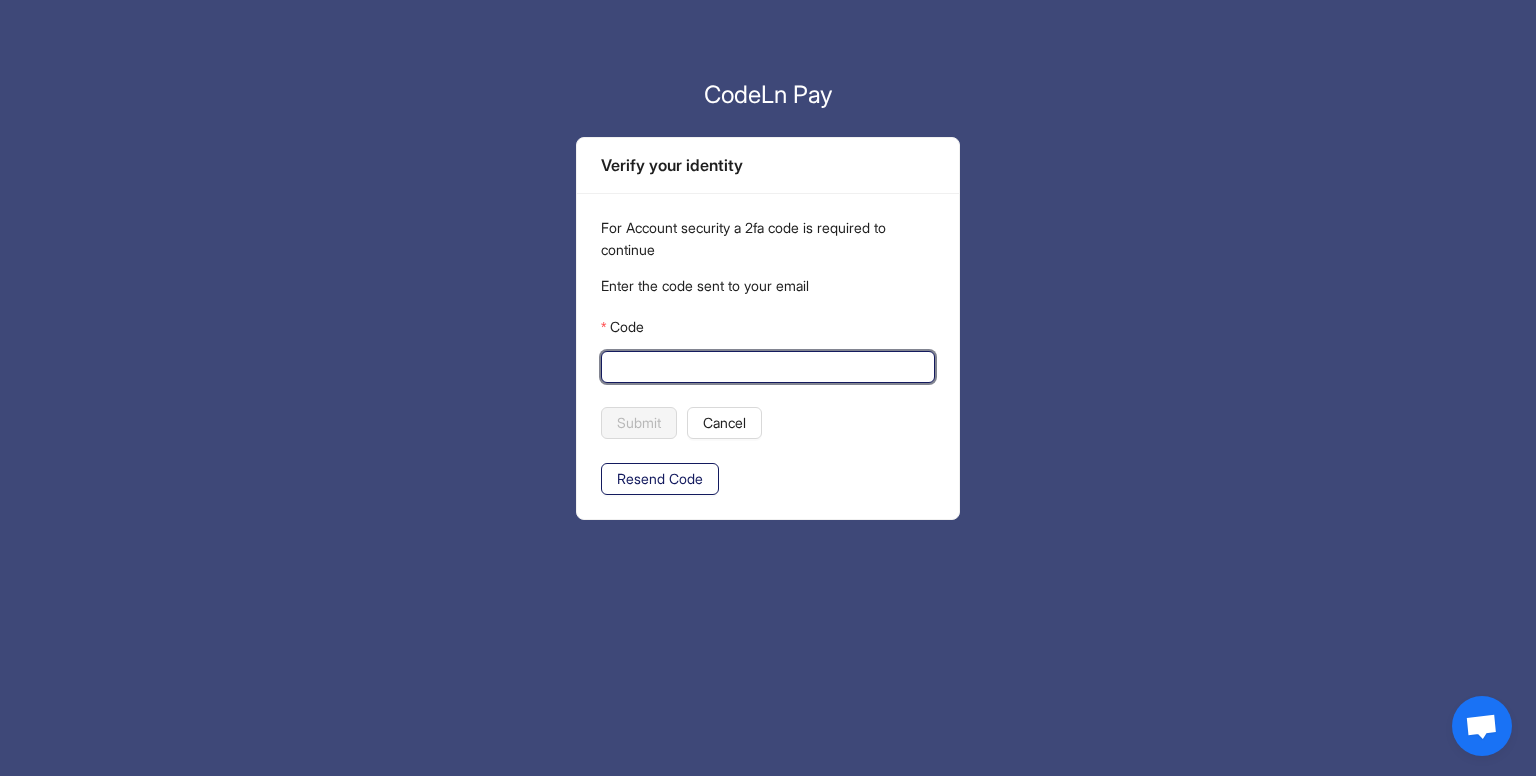 click on "Resend Code" 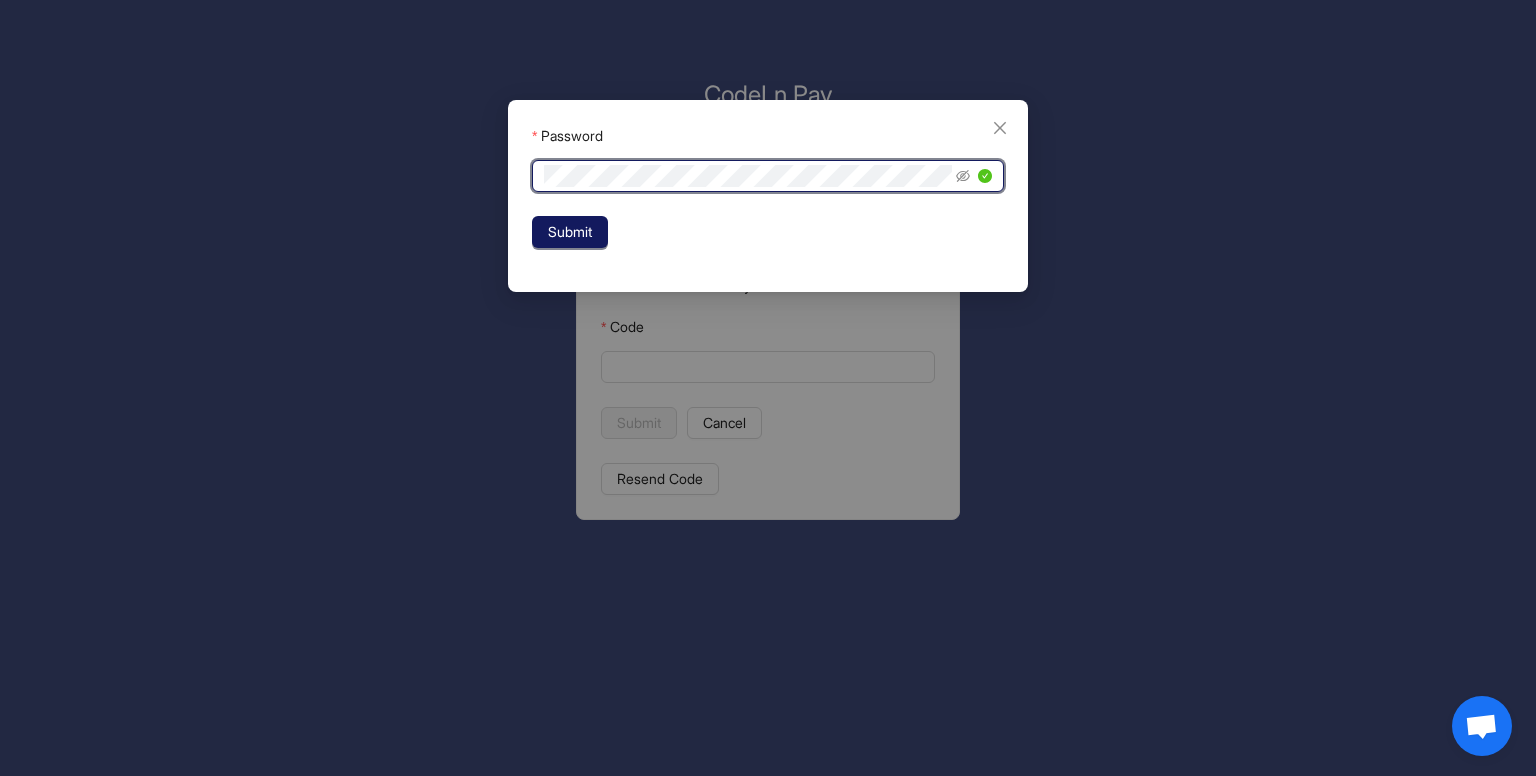 click on "Submit" 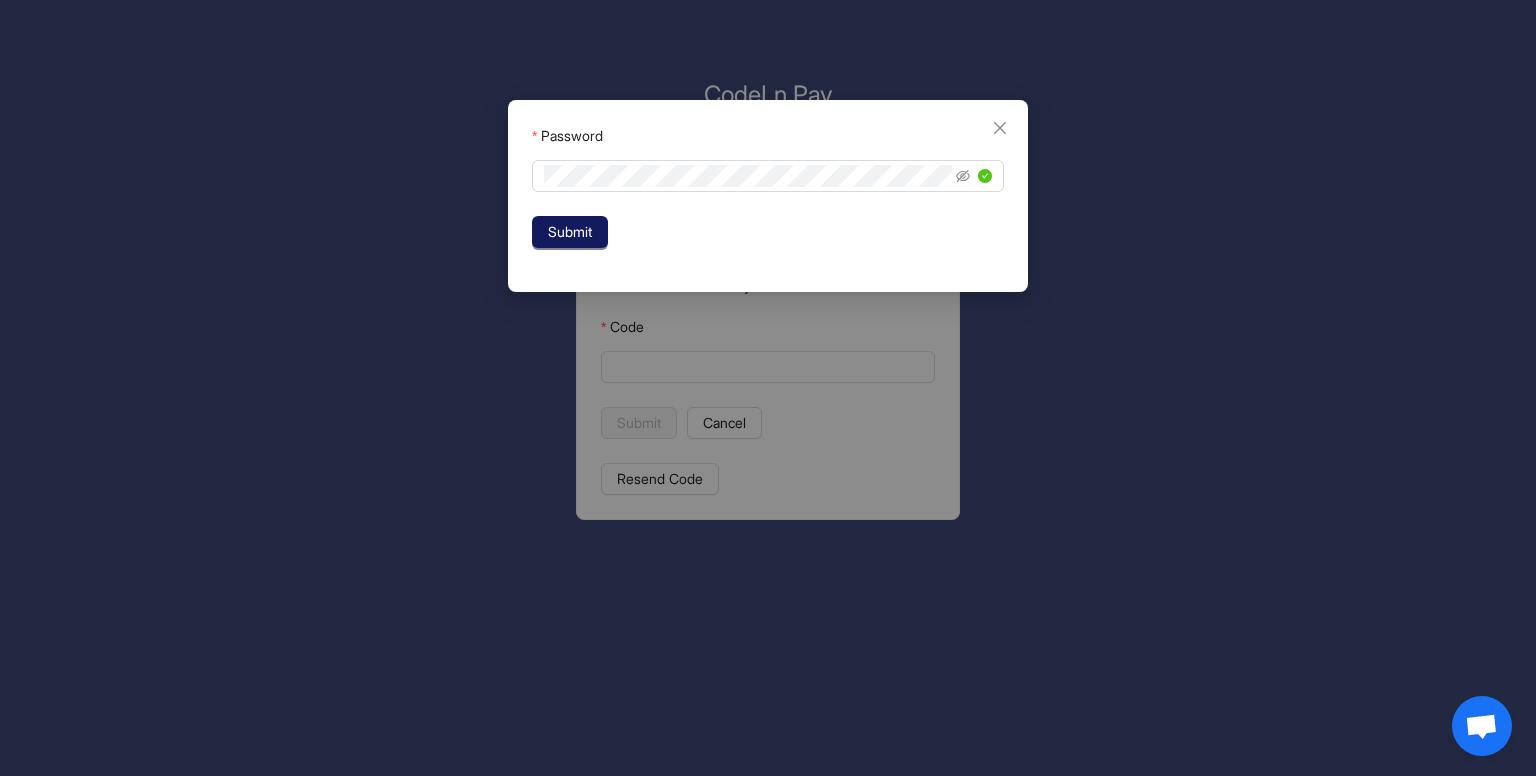 click on "Submit" 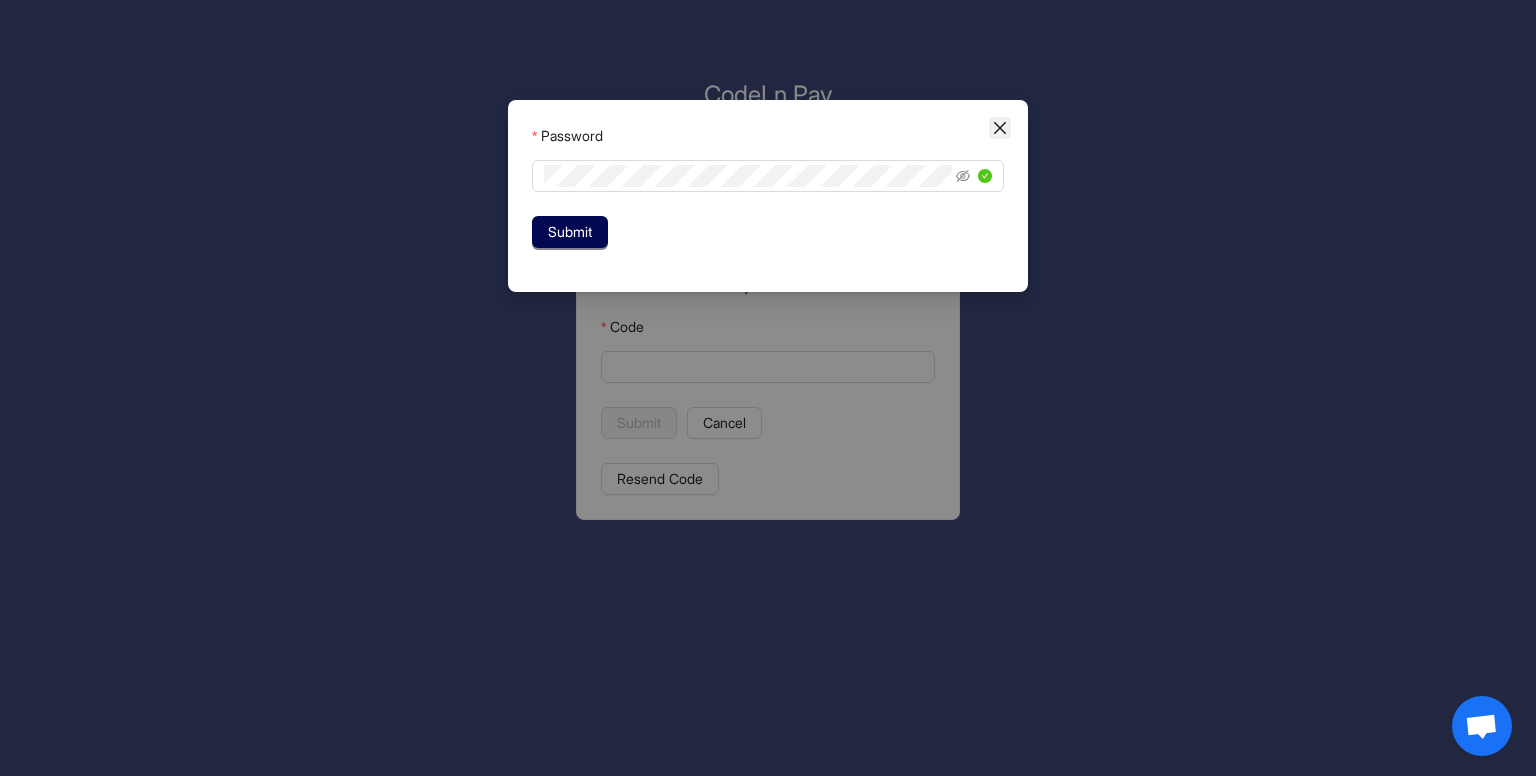 click 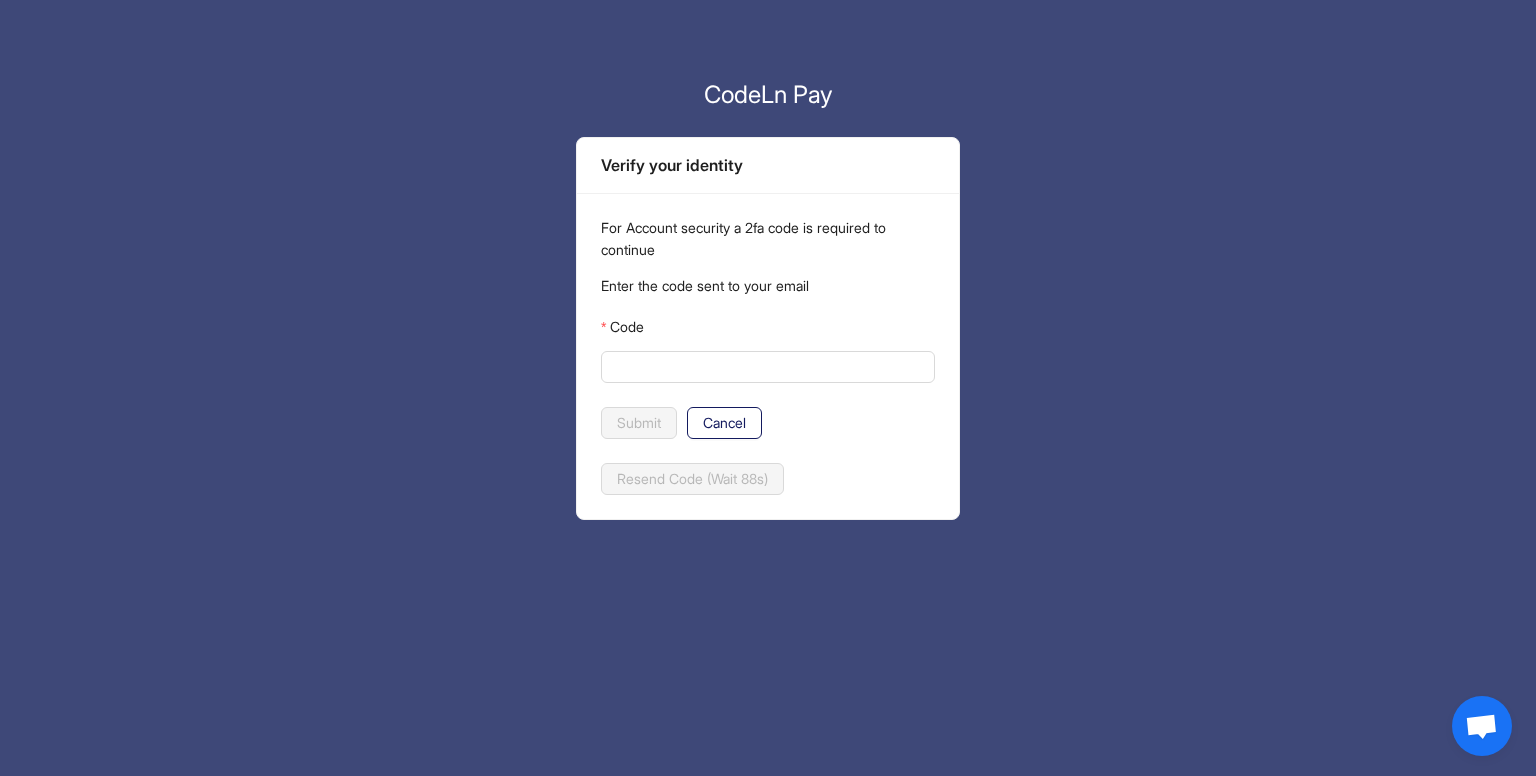 click on "Cancel" 